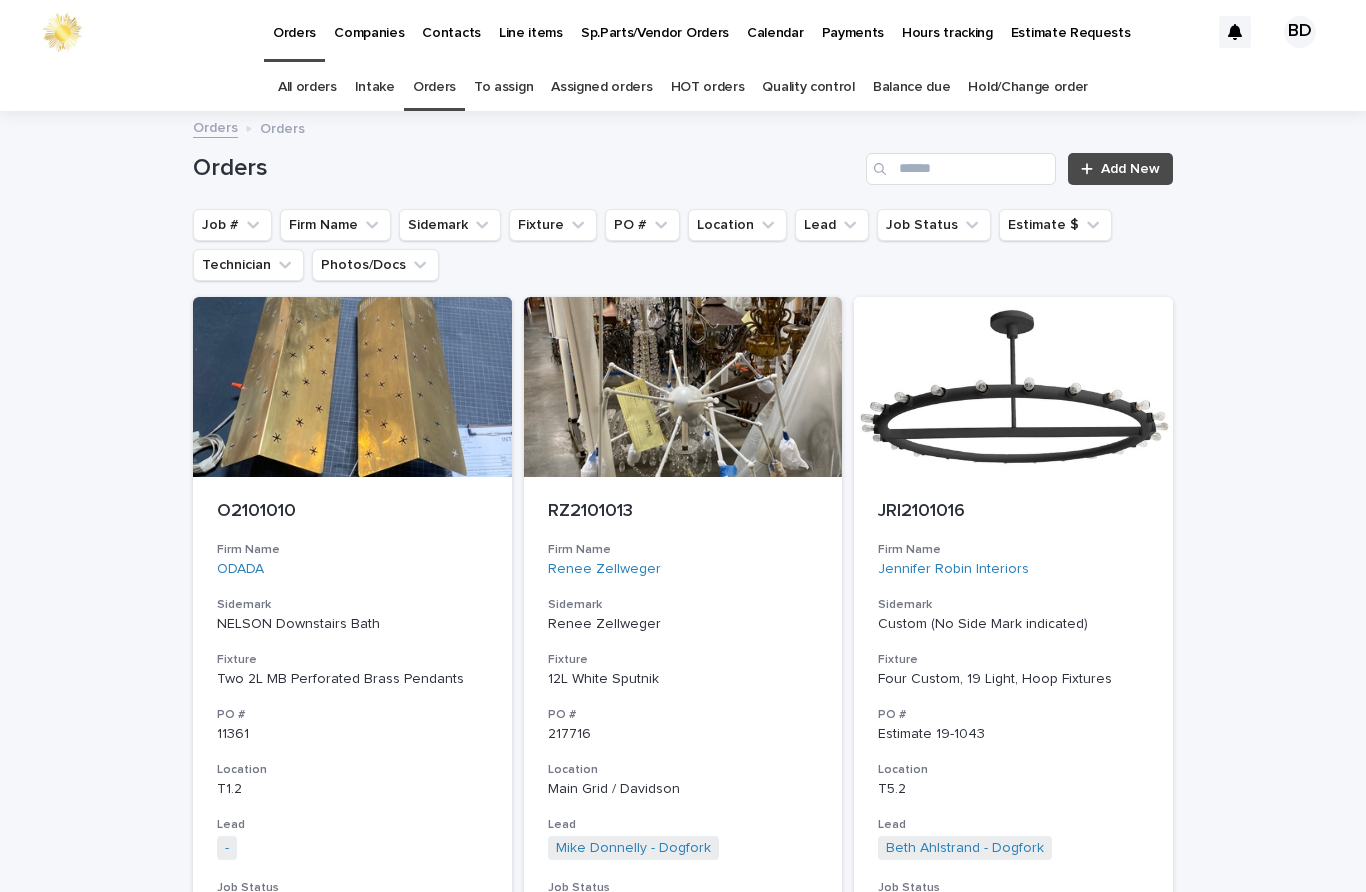 scroll, scrollTop: 0, scrollLeft: 0, axis: both 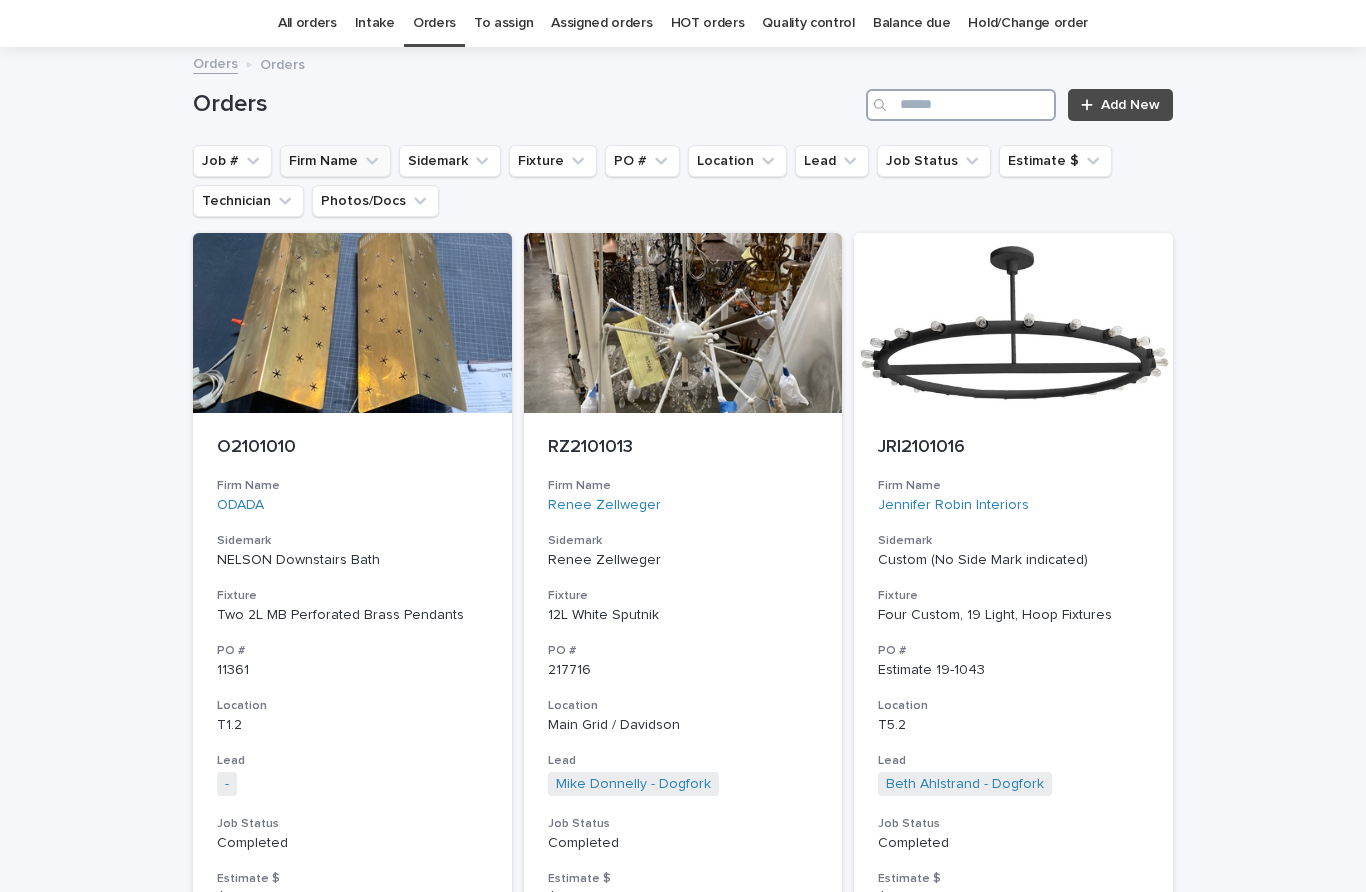 type 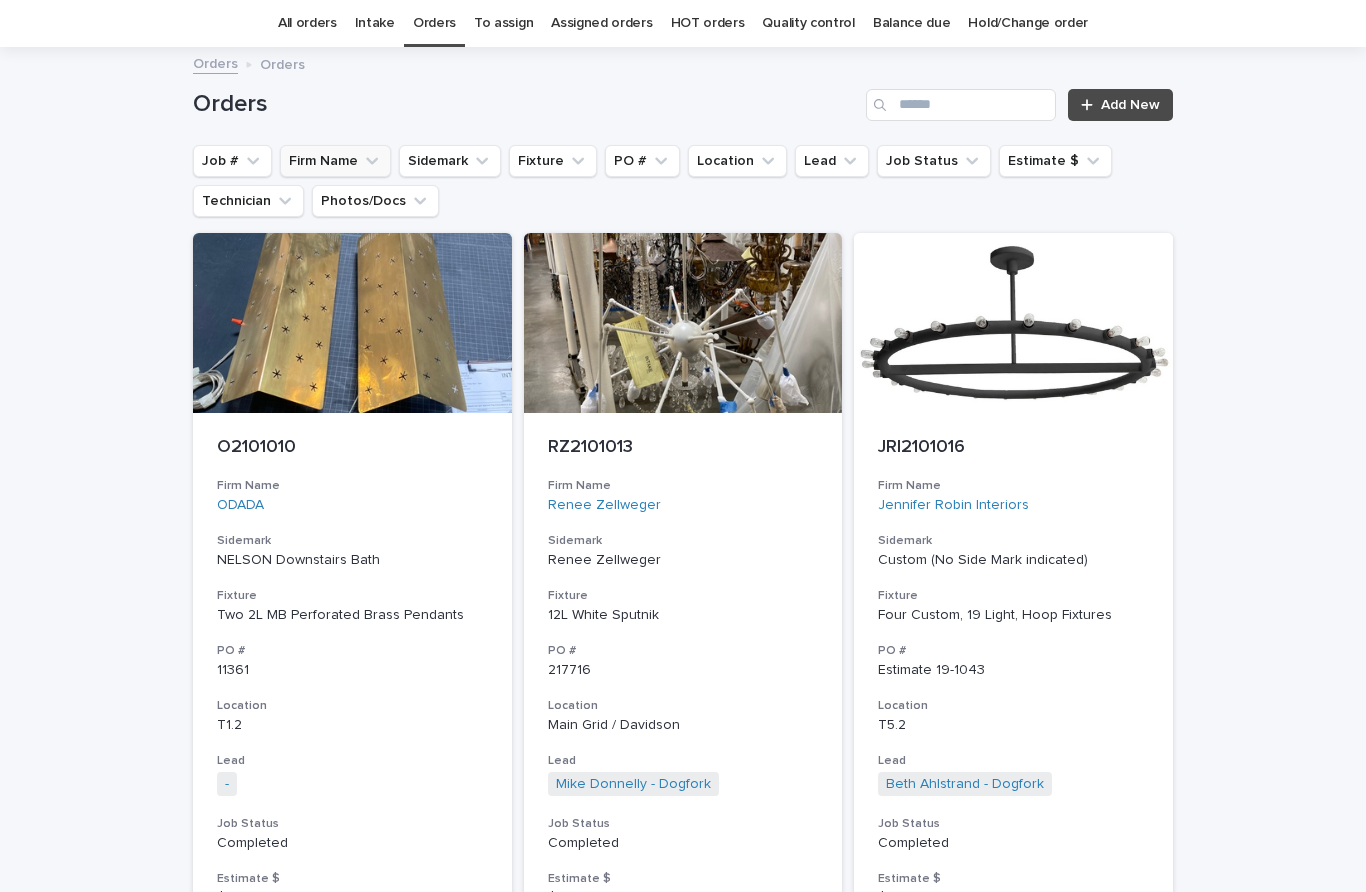 click on "Firm Name" at bounding box center (335, 161) 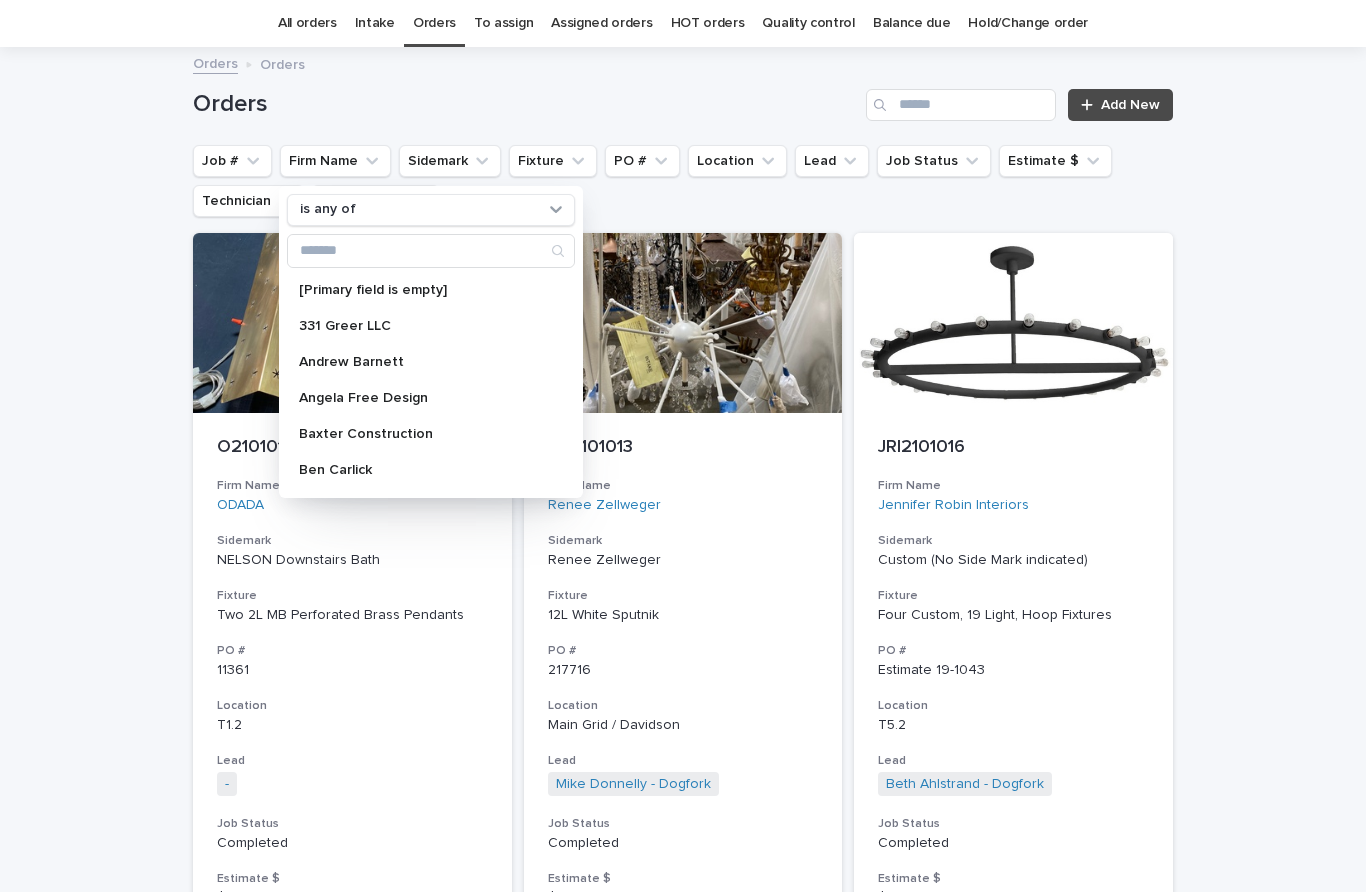 click on "Loading... Saving… Loading... Saving… Orders Add New Job # Firm Name is any of [Primary field is empty] 331 Greer LLC [FIRST] [LAST] [FIRST] [LAST] Design Baxter Construction Ben Carlick Bernadette Lamothe Borg Trucking Buckley Kohler ID Charles Linder Deb Culloden Dogfork Douglas Boyle Erica Plam GGD INC Heather Hilliard Holly A Kopman (HAK) Jennifer Robin Interiors Jennifer Wundrow Jim Thane Joey Flynn Komater Electric L.B. Copeland, LLC Libby Wolfensperger Lisa Bailey LSSF Mary Staunton Michael Hilal Minette Gufreund MVLD Navarra Design ODADA One Off Paul Belotti Paul Blandori Paula Bennett Peter Waldor Rachel Saunders Rambeau Design Salvatore Caruso Development Corp Samantha Todd Hunter Sarah Jutras Sherry Williamson Design Inc. Studio Collins Weir Studio Nahemow Susan Levings Tim Kennedy Tina Skouras Design Torbit Studio Whiteside Management Sidemark Fixture PO # Location Lead Job Status Estimate $ Technician Photos/Docs O[NUMBER] Firm Name ODADA   Sidemark NELSON Downstairs Bath Fixture PO # [NUMBER] T1.2" at bounding box center [683, 4884] 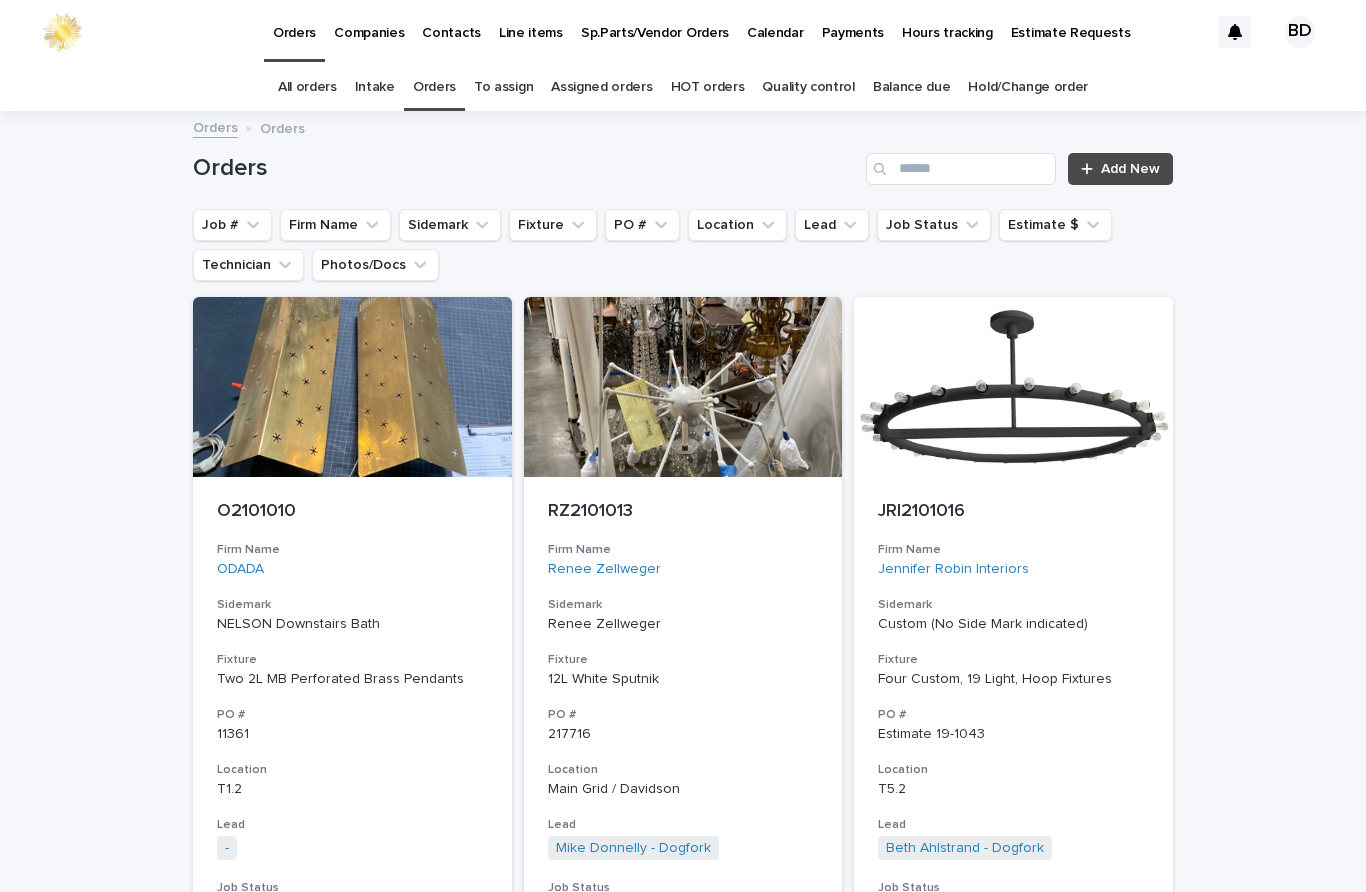 scroll, scrollTop: 0, scrollLeft: 0, axis: both 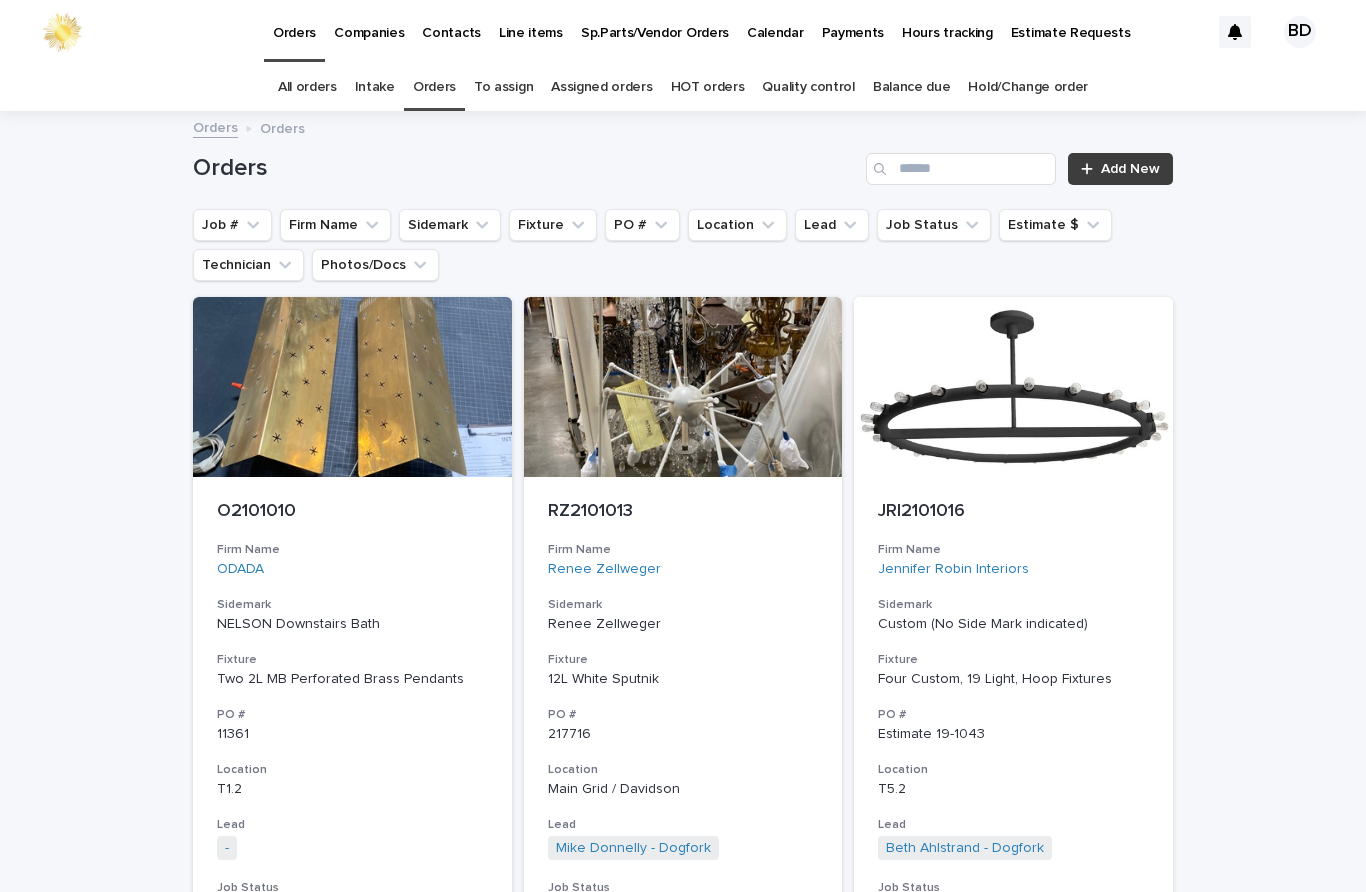 click on "Add New" at bounding box center (1120, 169) 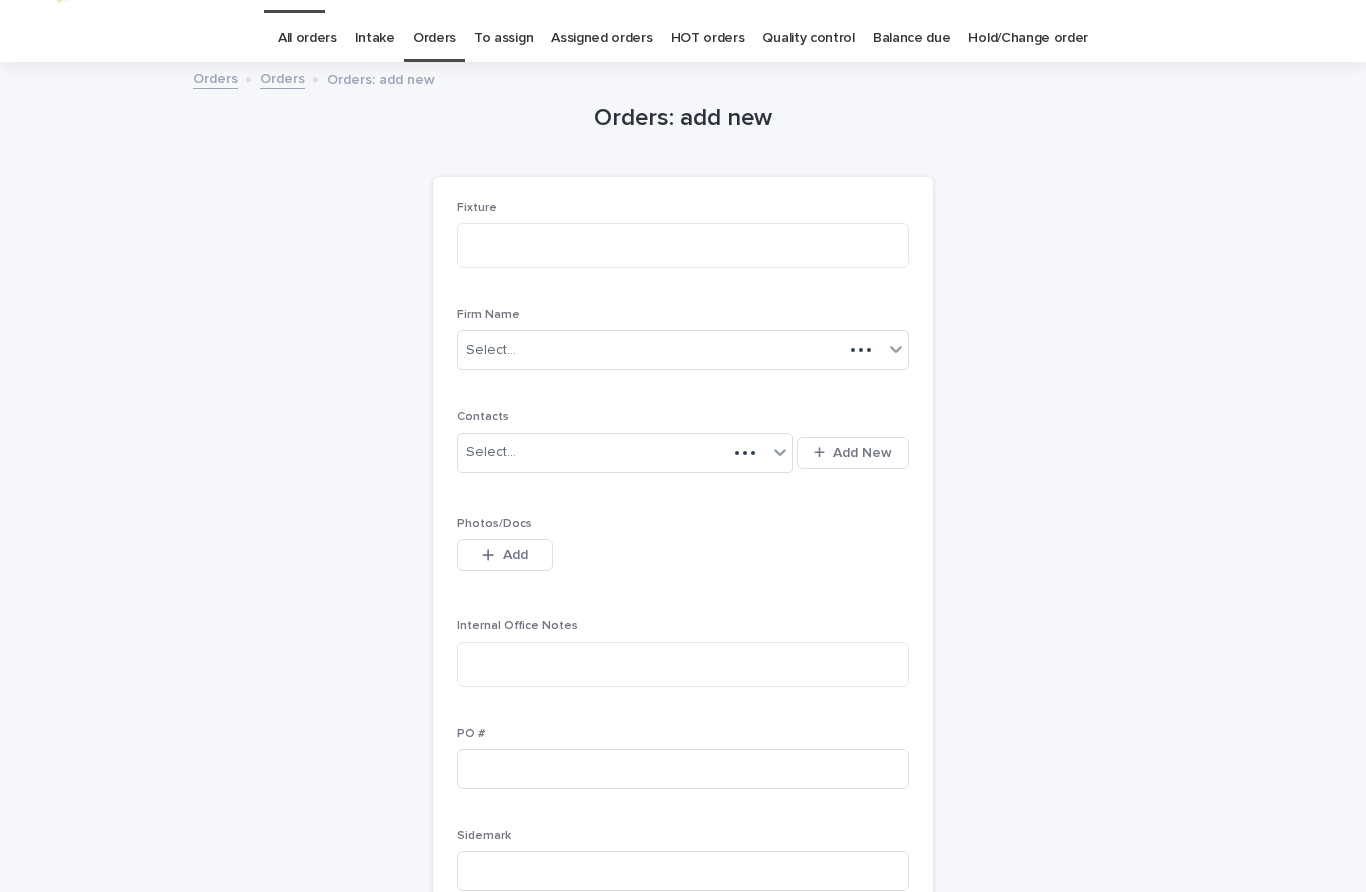 scroll, scrollTop: 64, scrollLeft: 0, axis: vertical 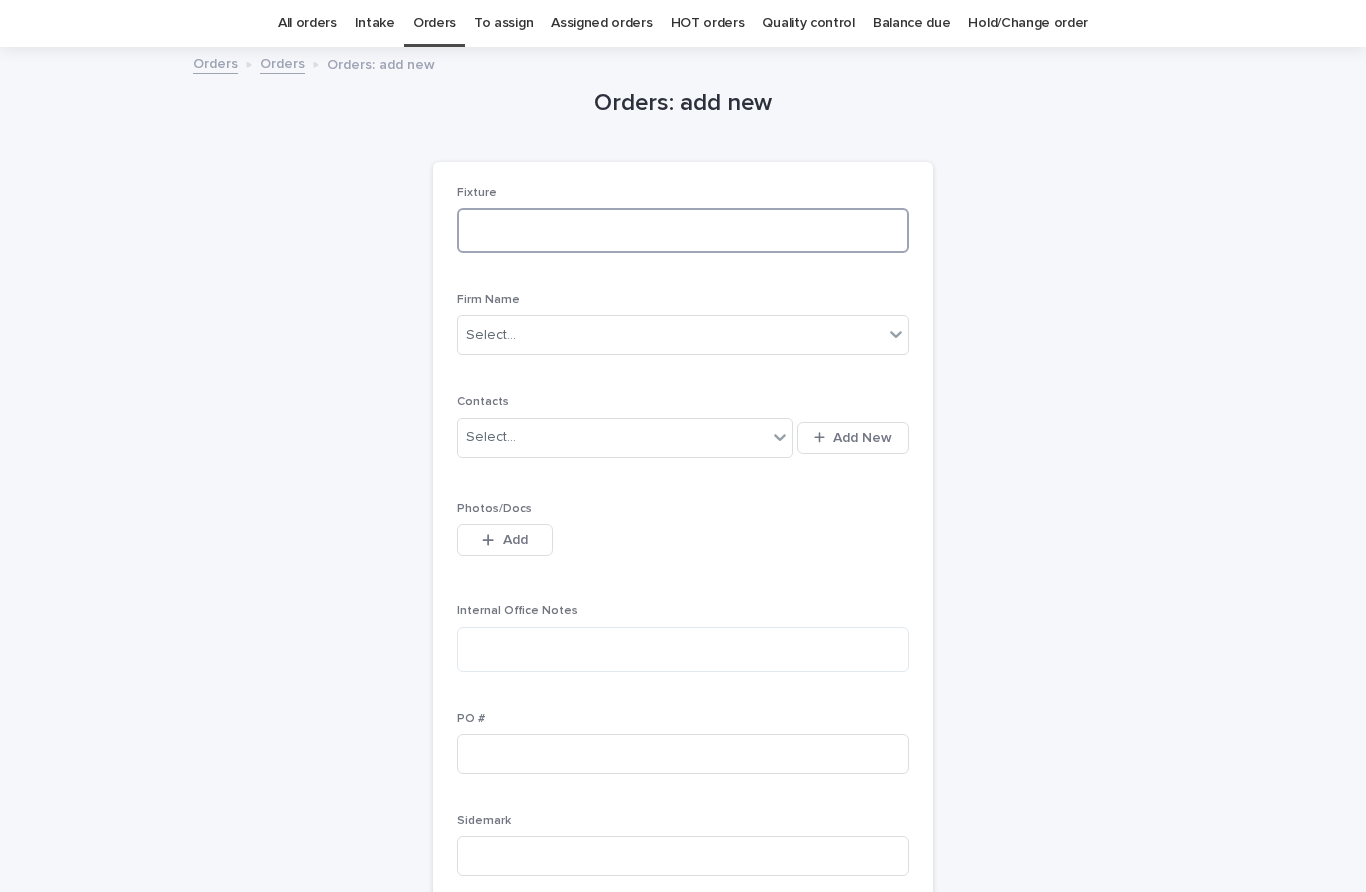 click at bounding box center (683, 230) 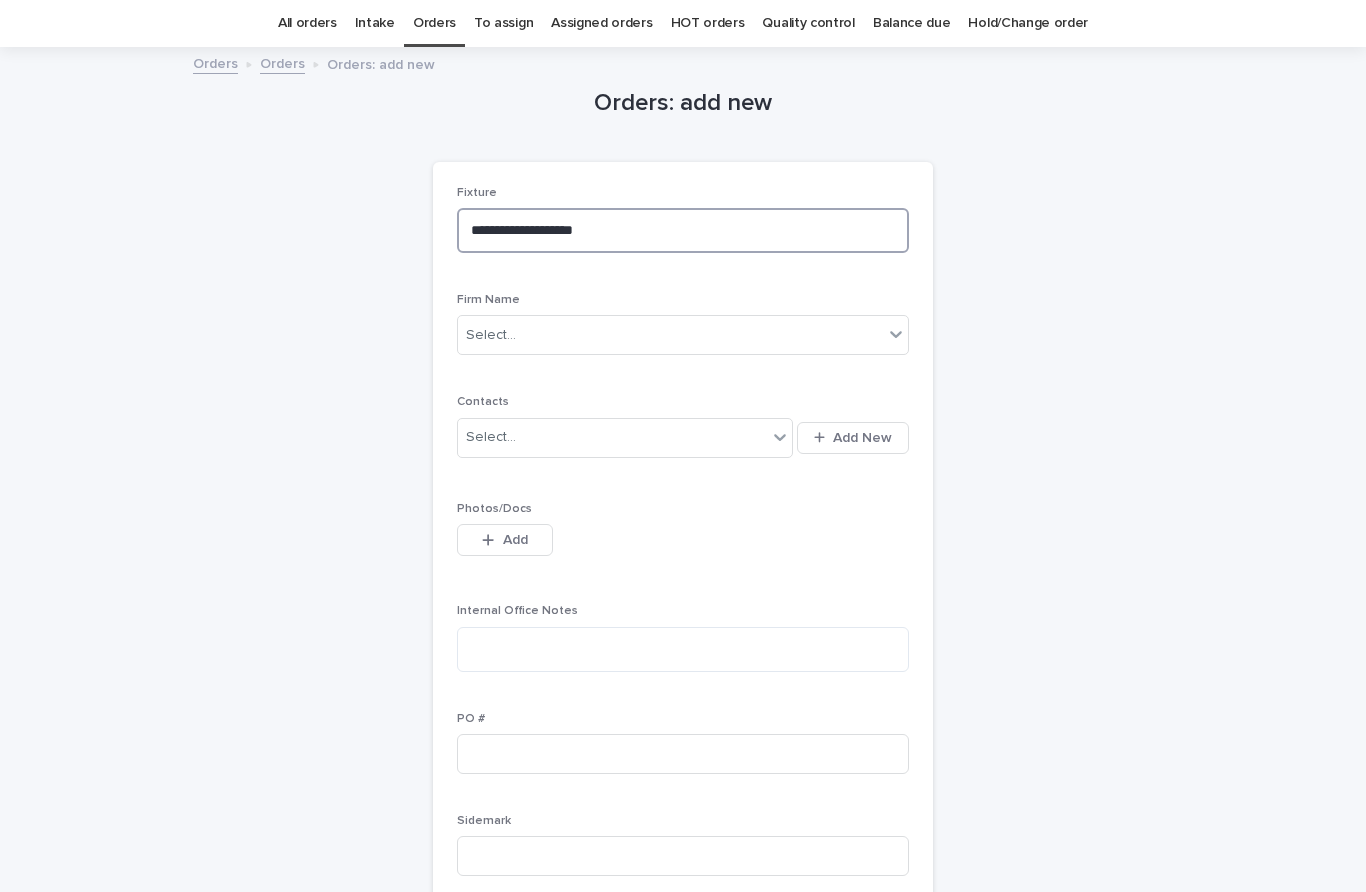type on "**********" 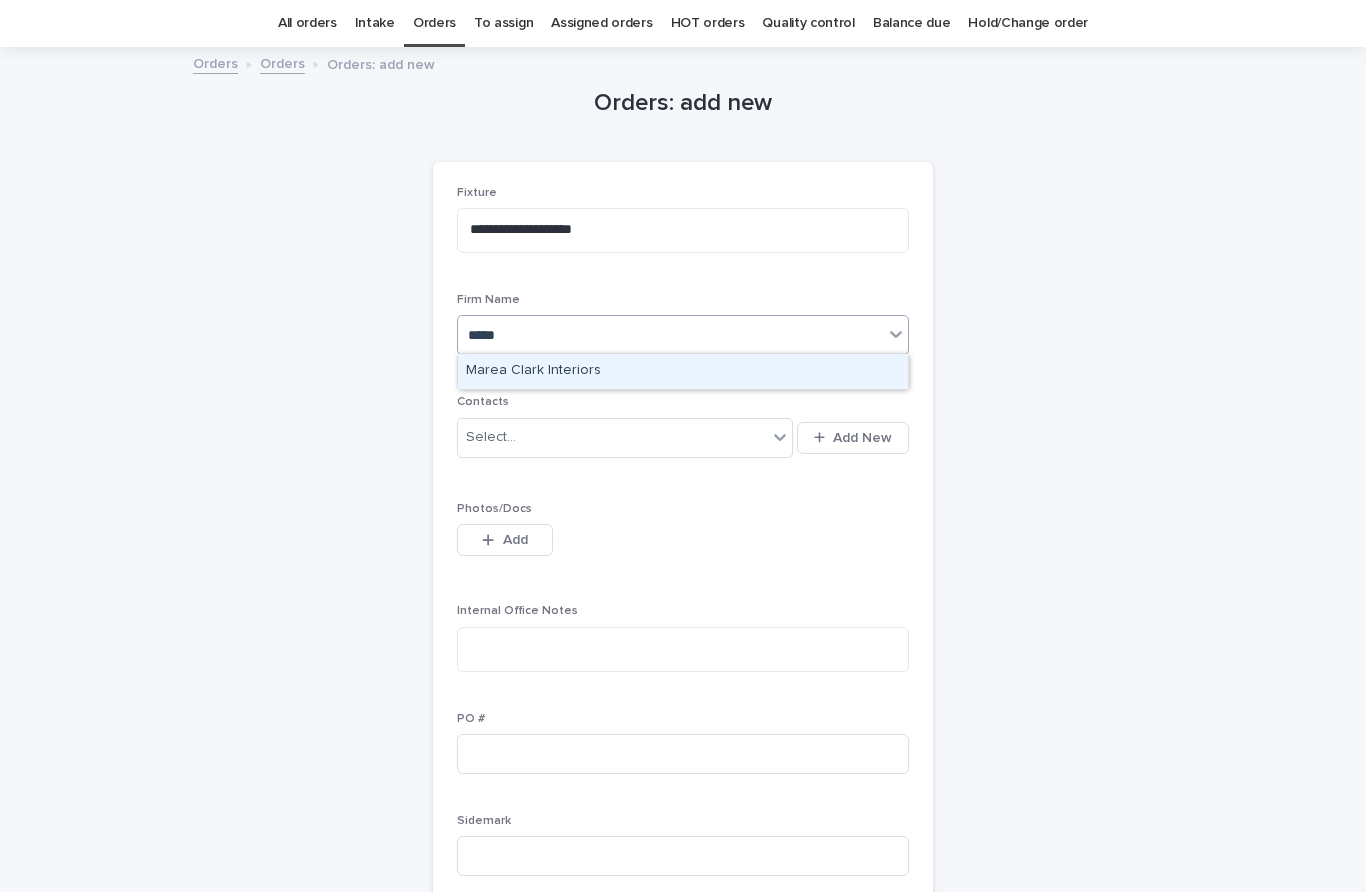 click on "Marea Clark Interiors" at bounding box center (683, 371) 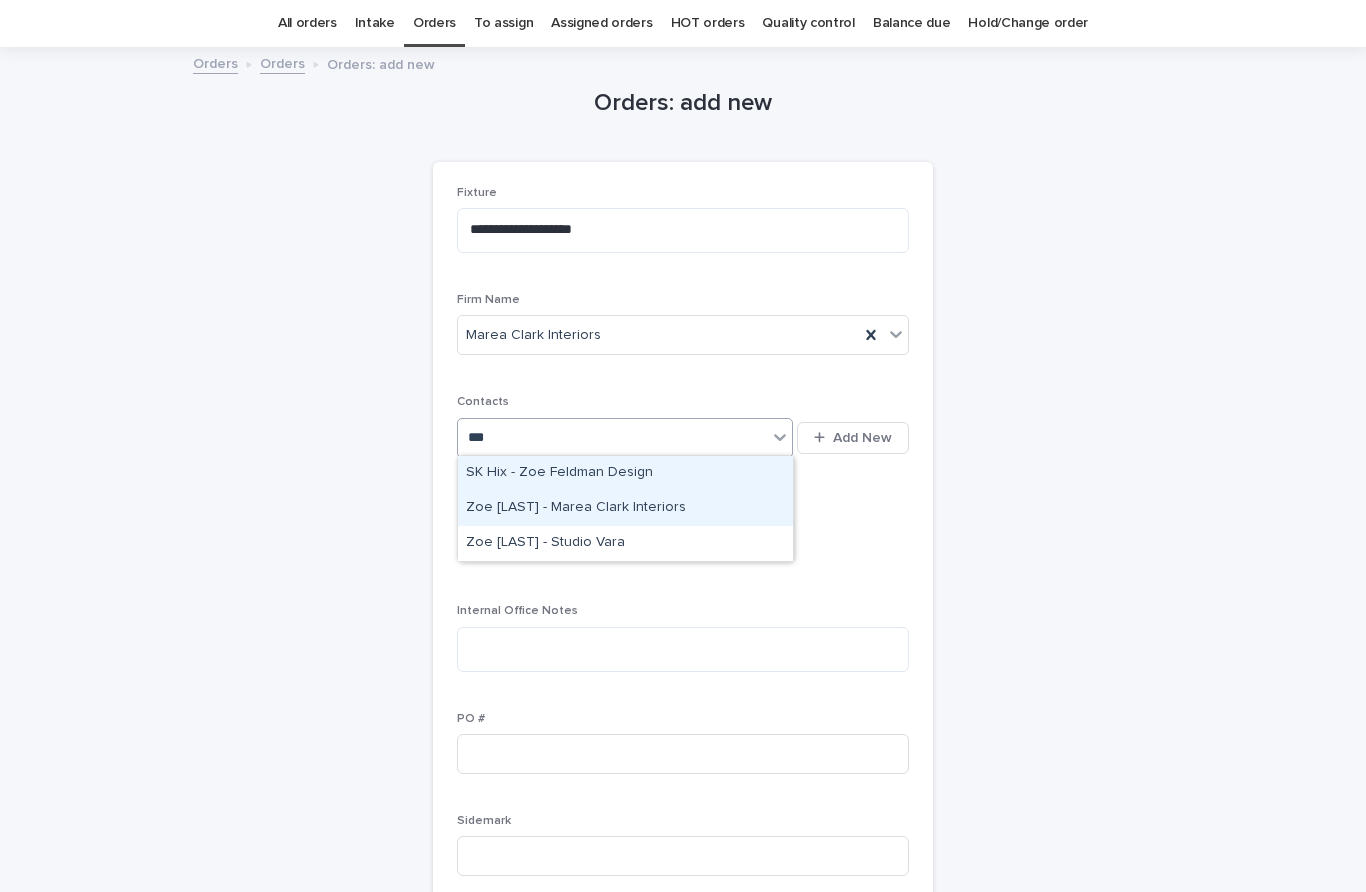 click on "Zoe  [LAST] - Marea Clark Interiors" at bounding box center [625, 508] 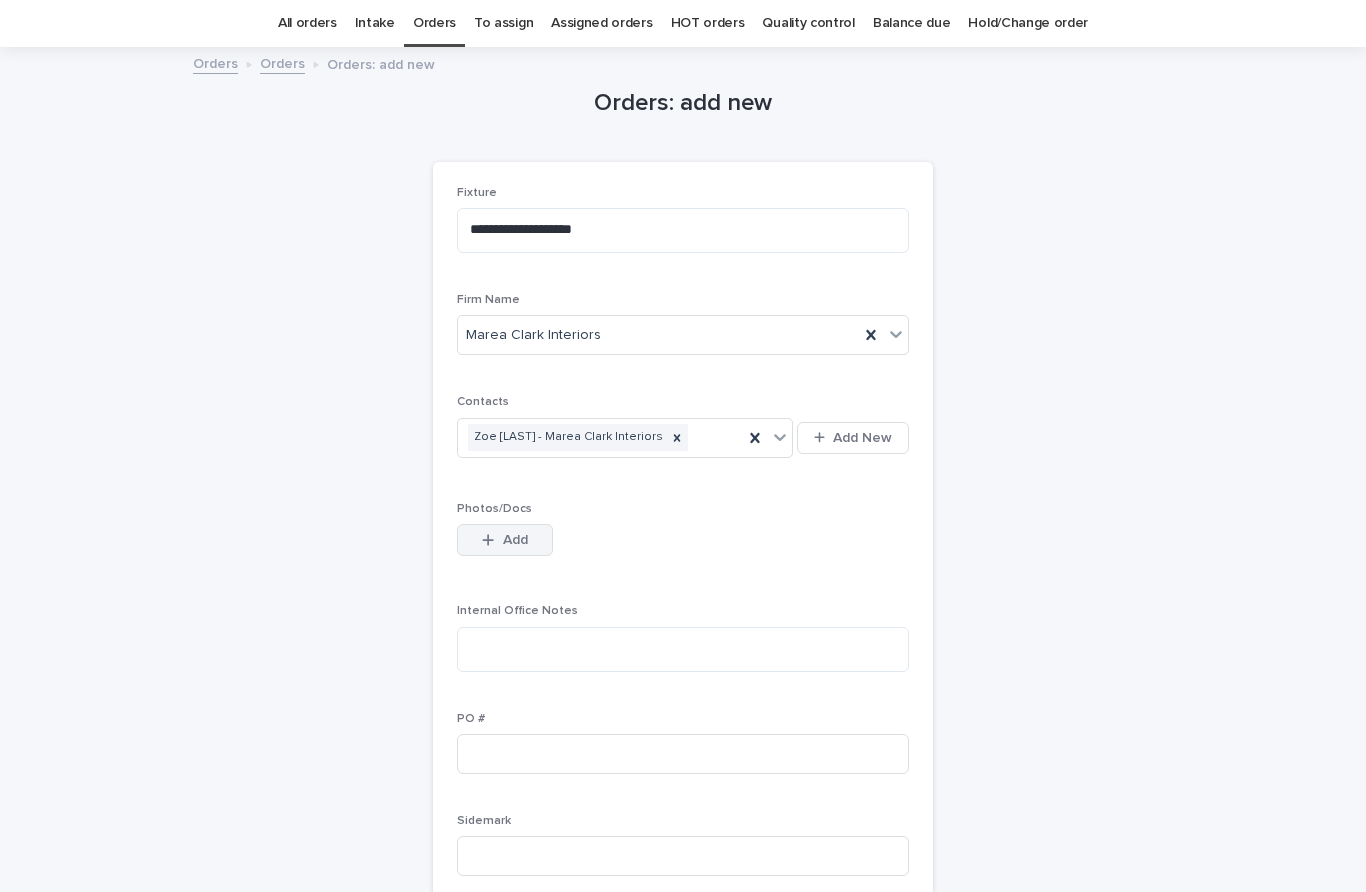 click on "Add" at bounding box center [515, 540] 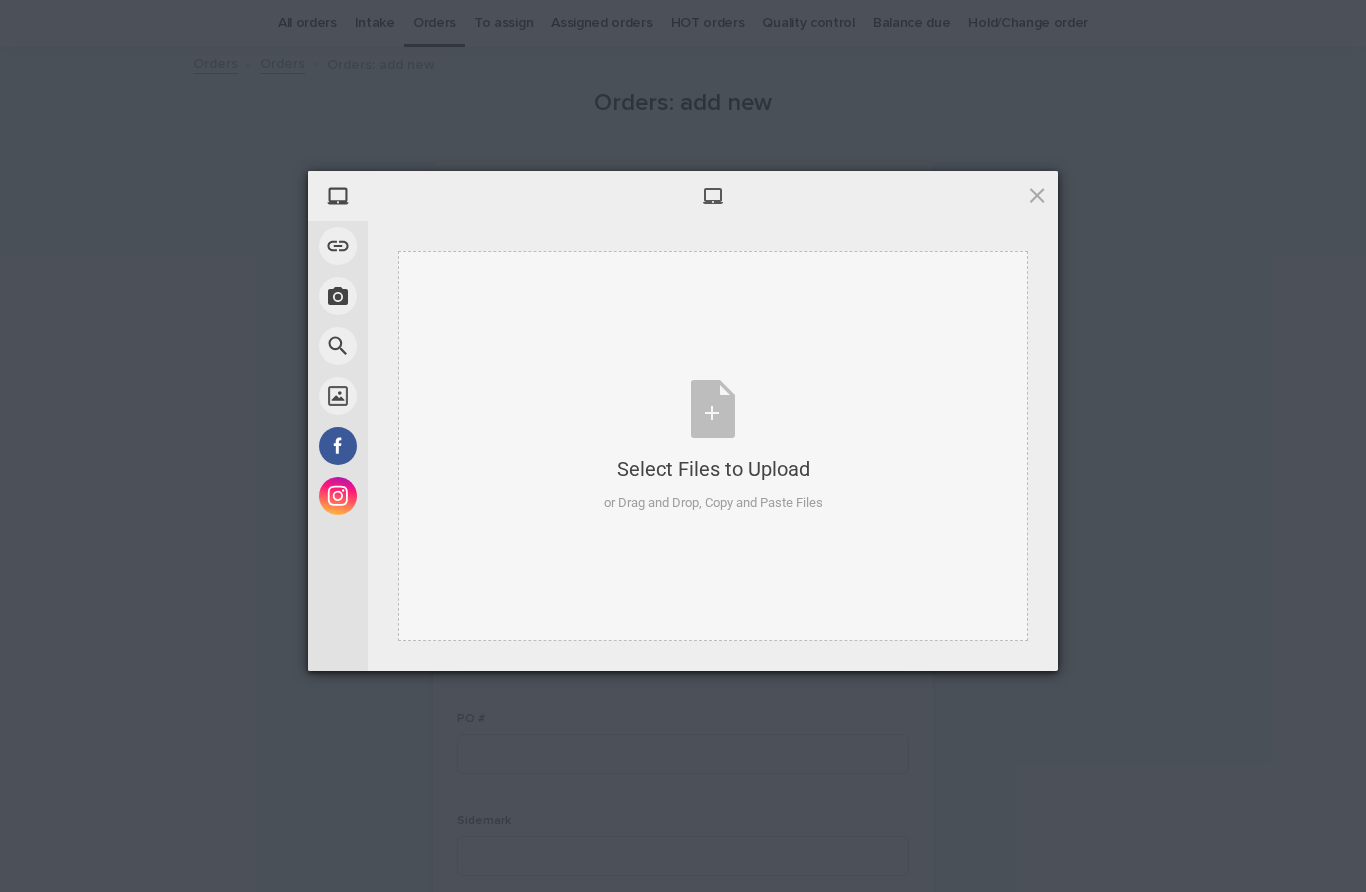 click on "Select Files to Upload
or Drag and Drop, Copy and Paste Files" at bounding box center [713, 446] 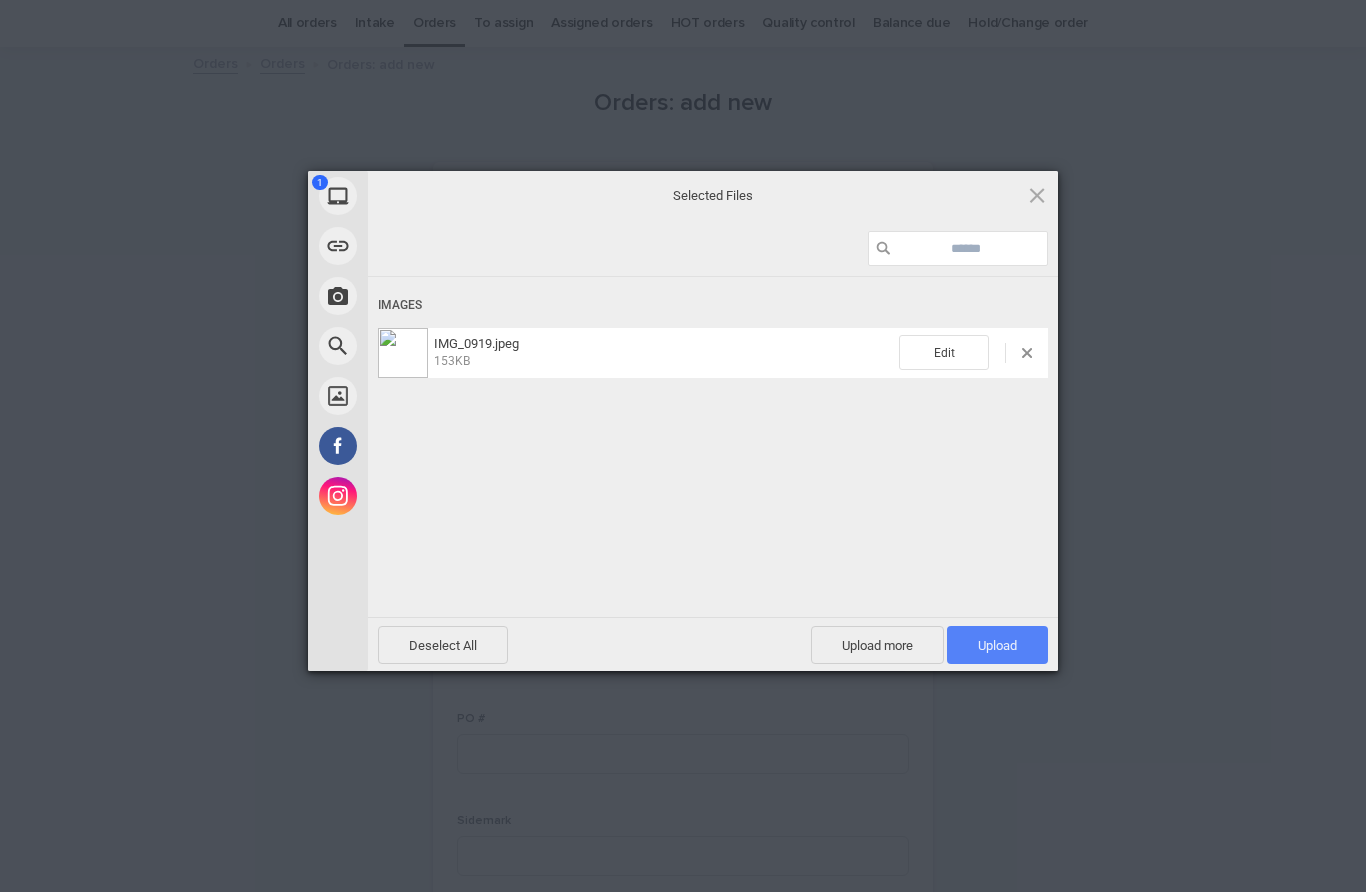 click on "Upload
1" at bounding box center (997, 645) 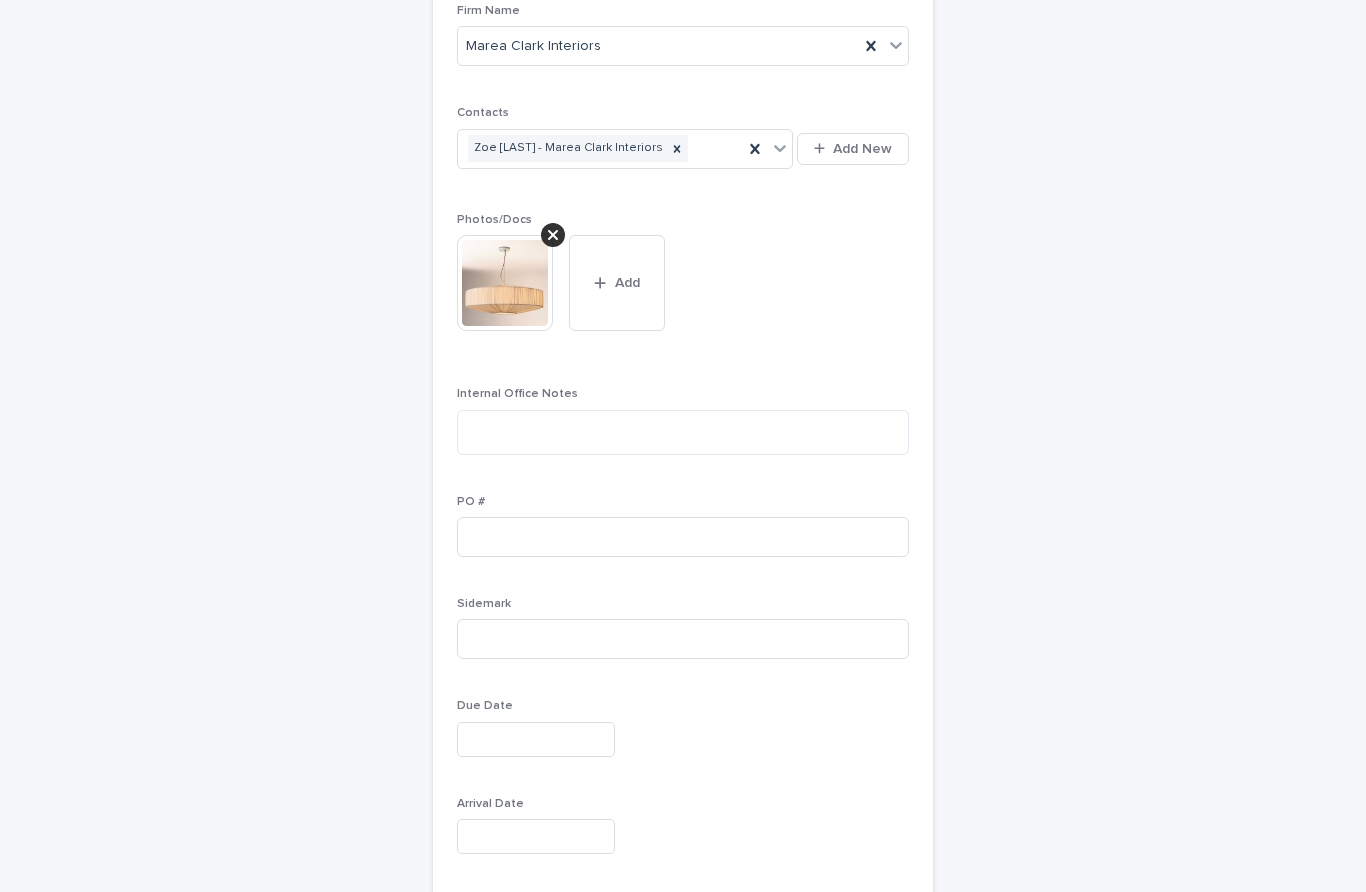 scroll, scrollTop: 354, scrollLeft: 0, axis: vertical 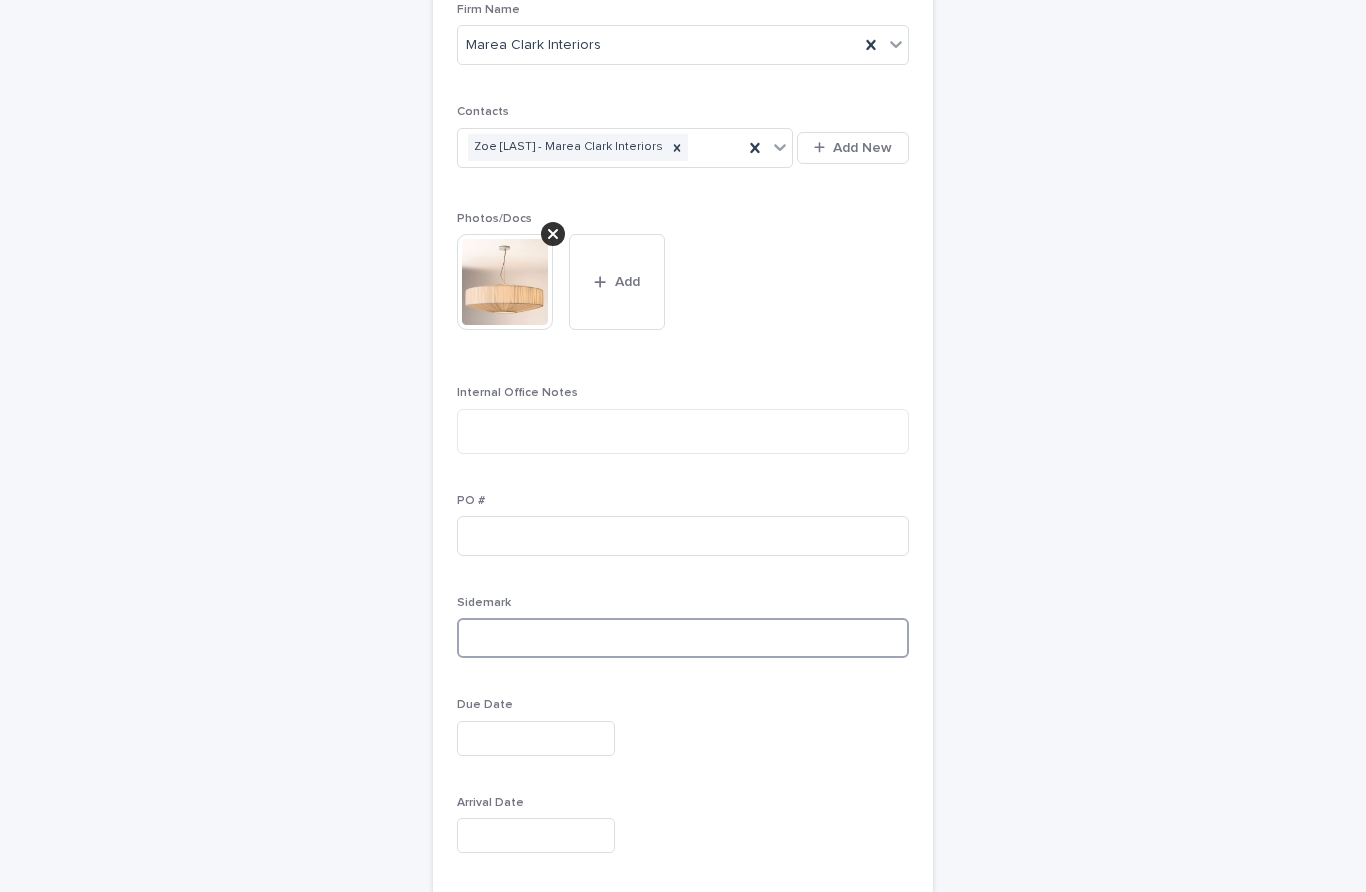click at bounding box center (683, 638) 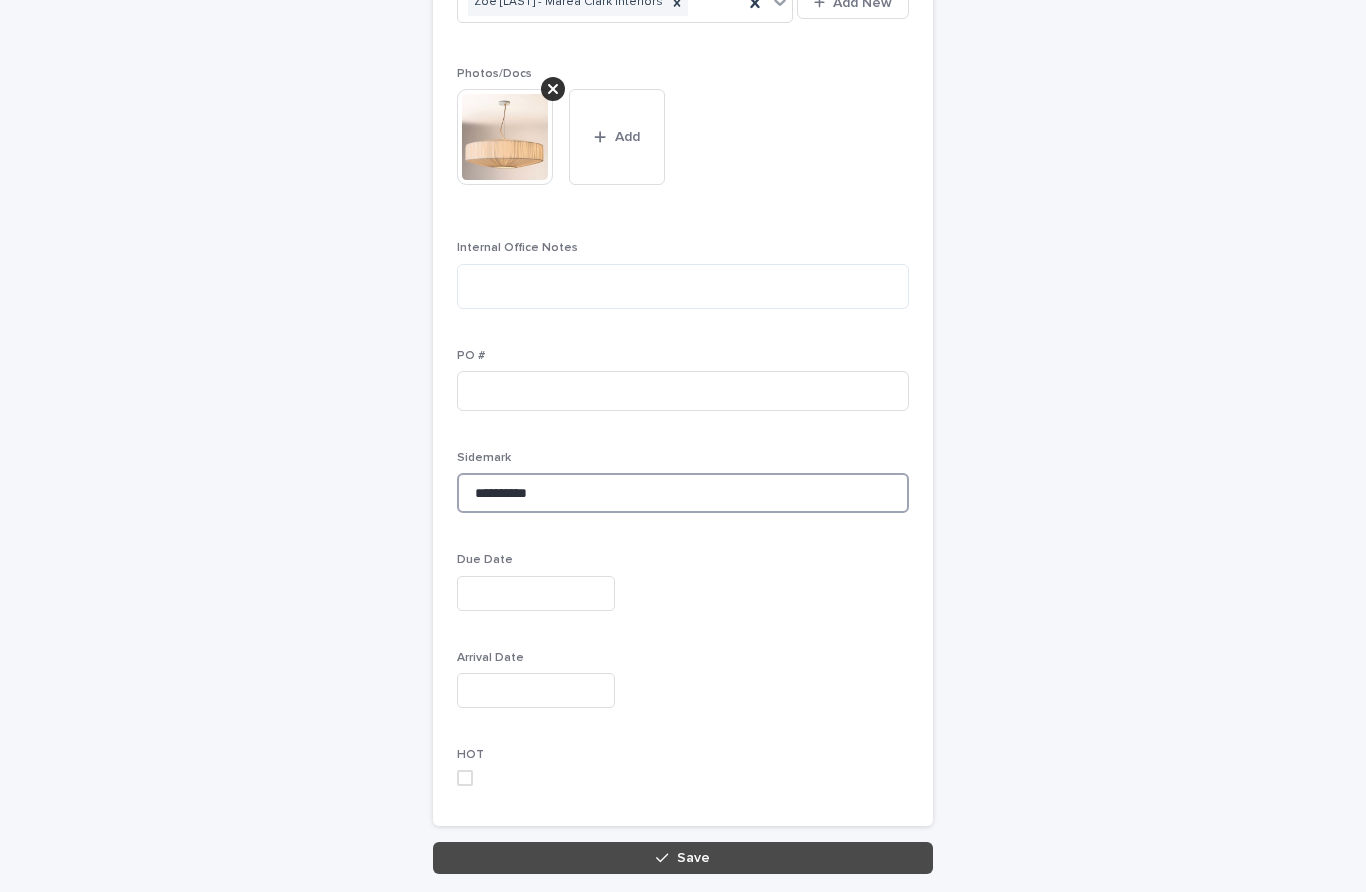scroll, scrollTop: 498, scrollLeft: 0, axis: vertical 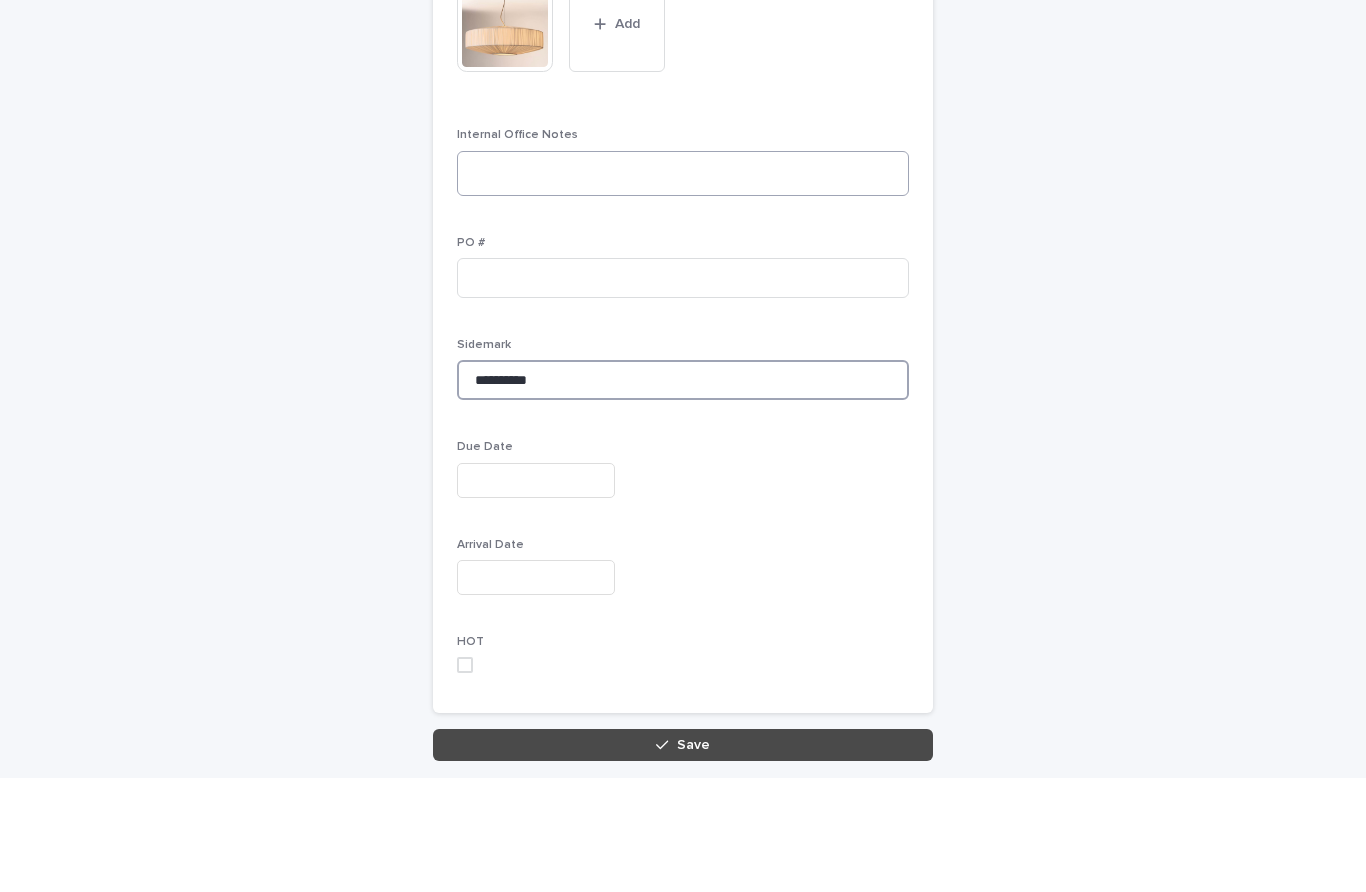 type on "**********" 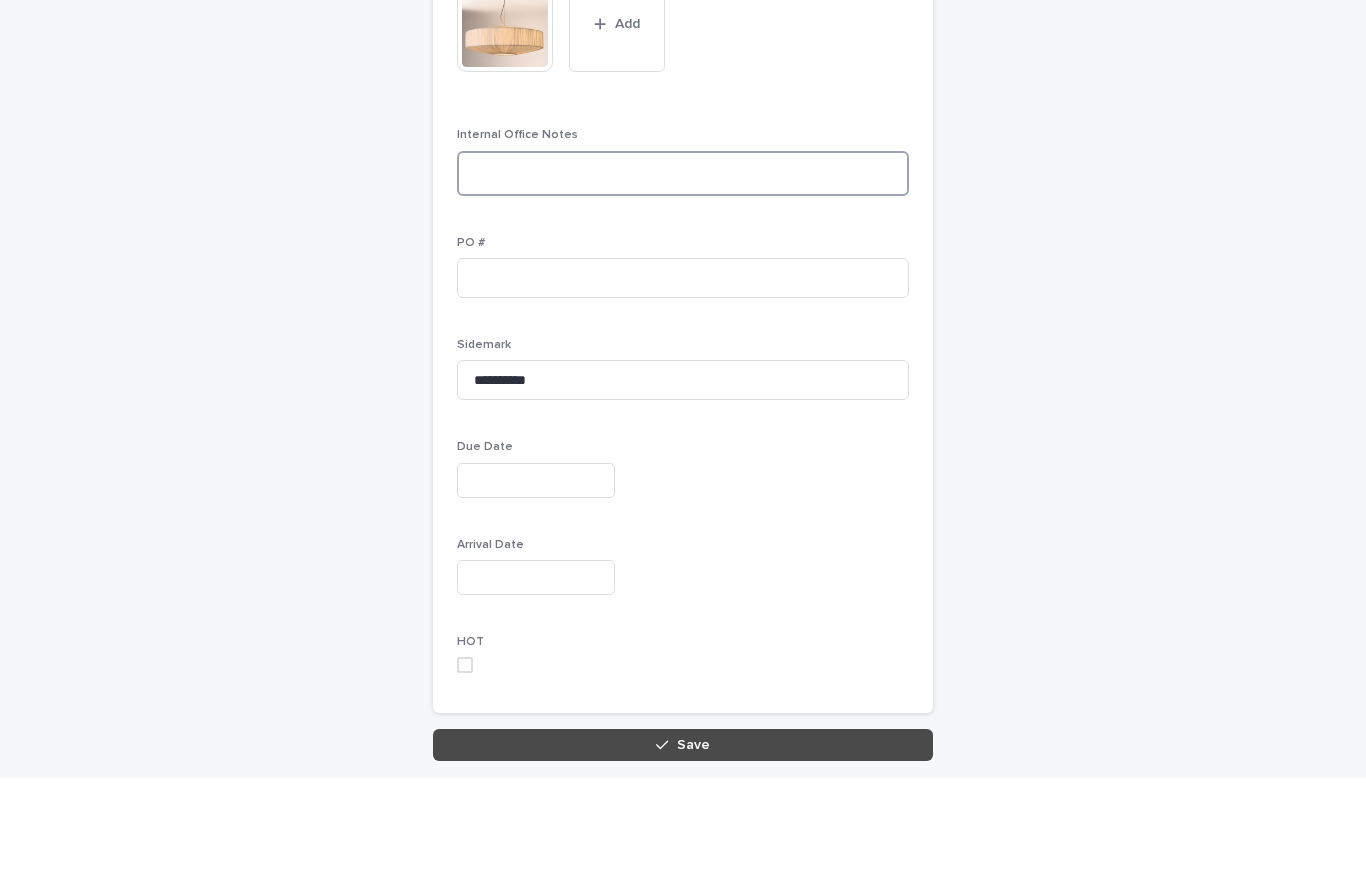 click at bounding box center [683, 287] 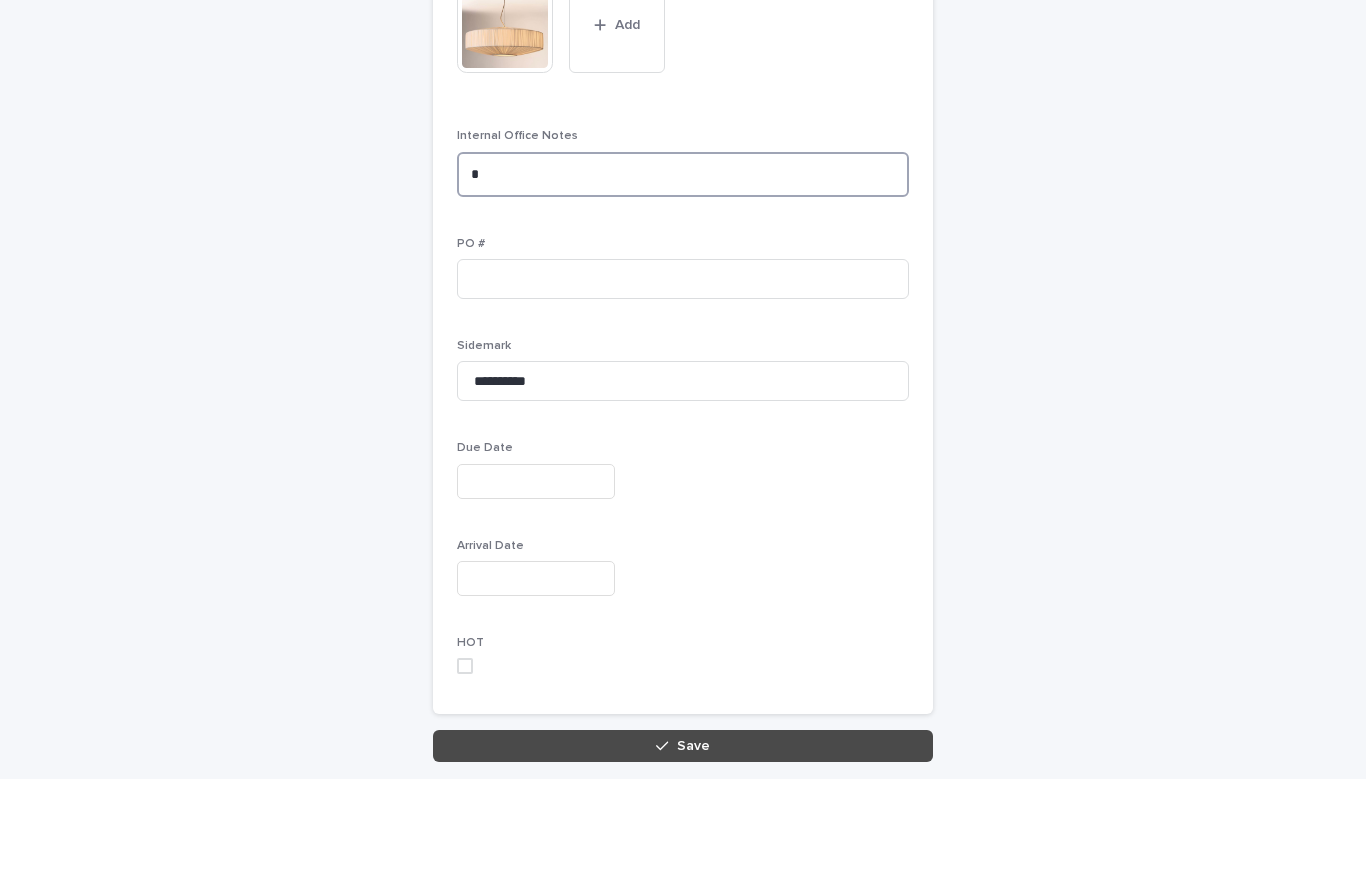 scroll, scrollTop: 0, scrollLeft: 0, axis: both 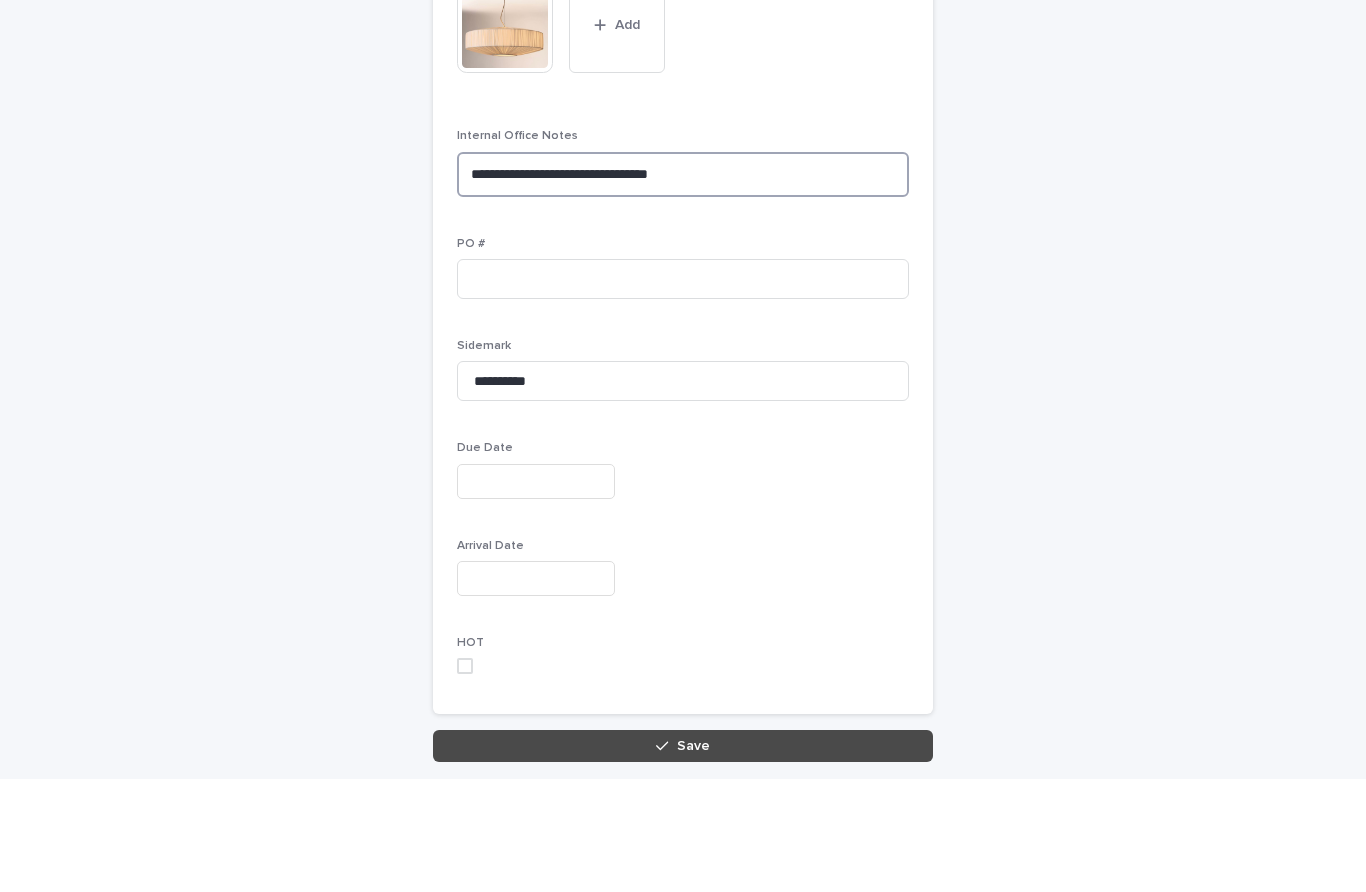click on "**********" at bounding box center [683, 287] 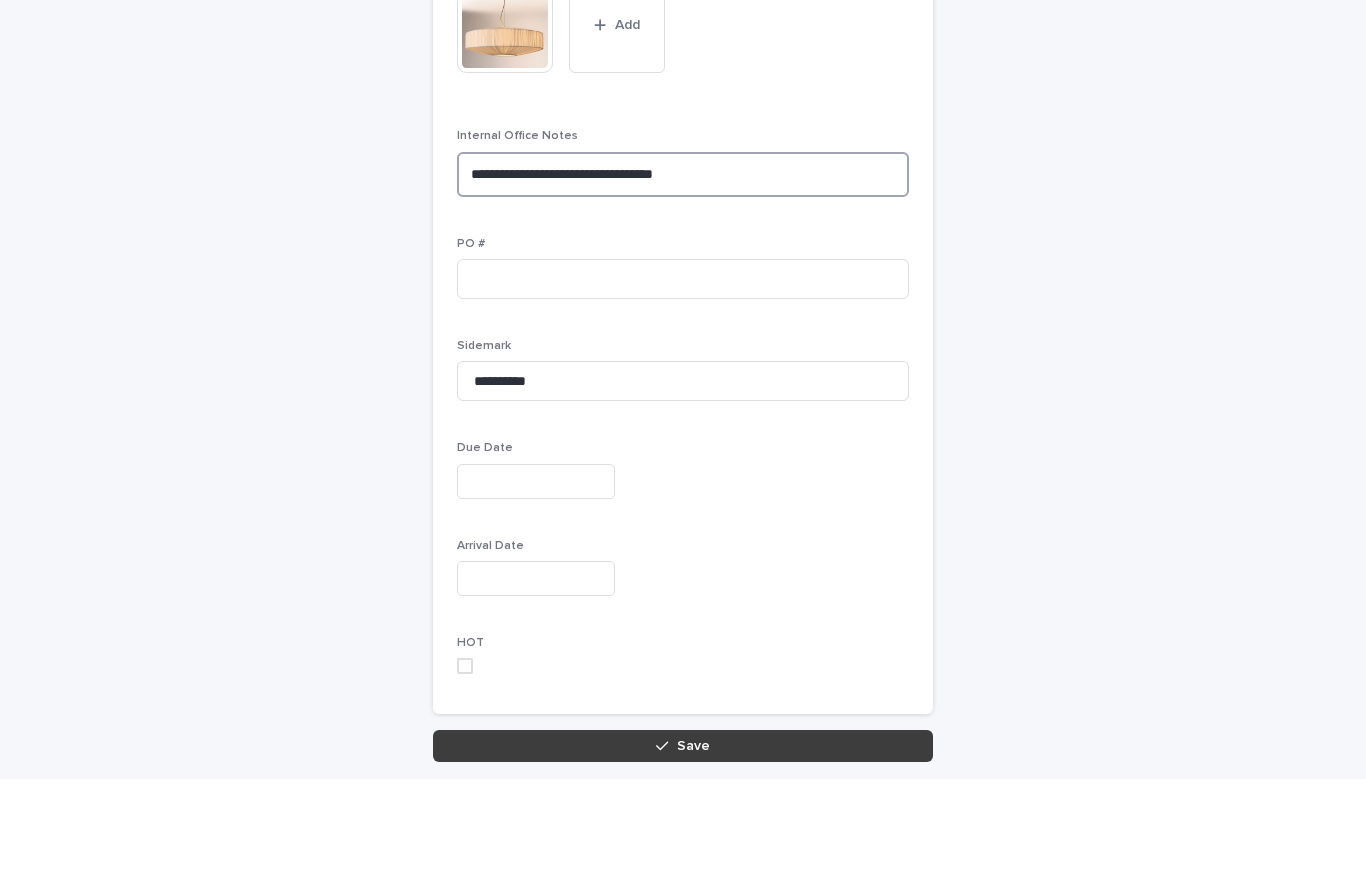 type on "**********" 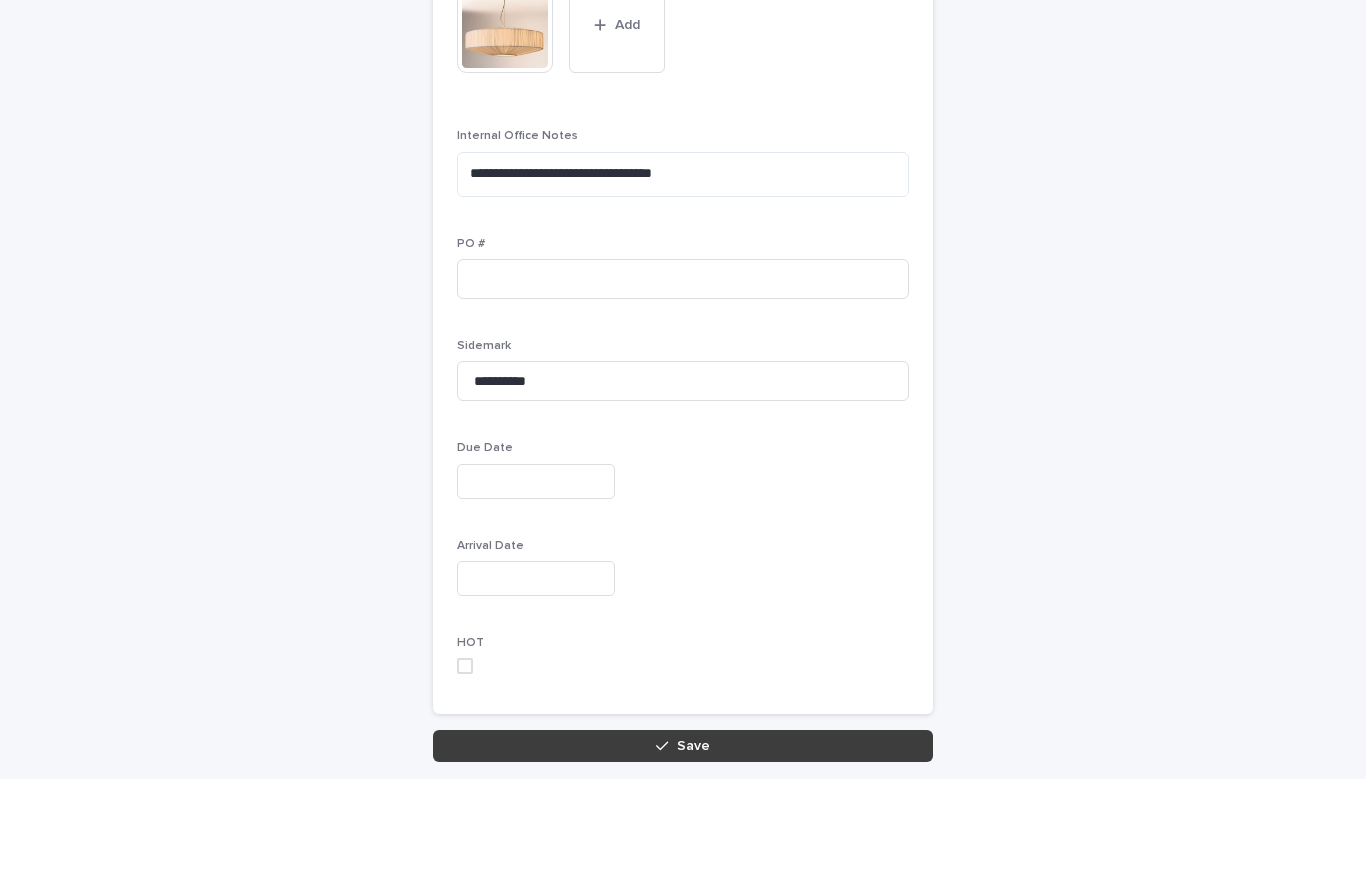 click on "Save" at bounding box center [683, 859] 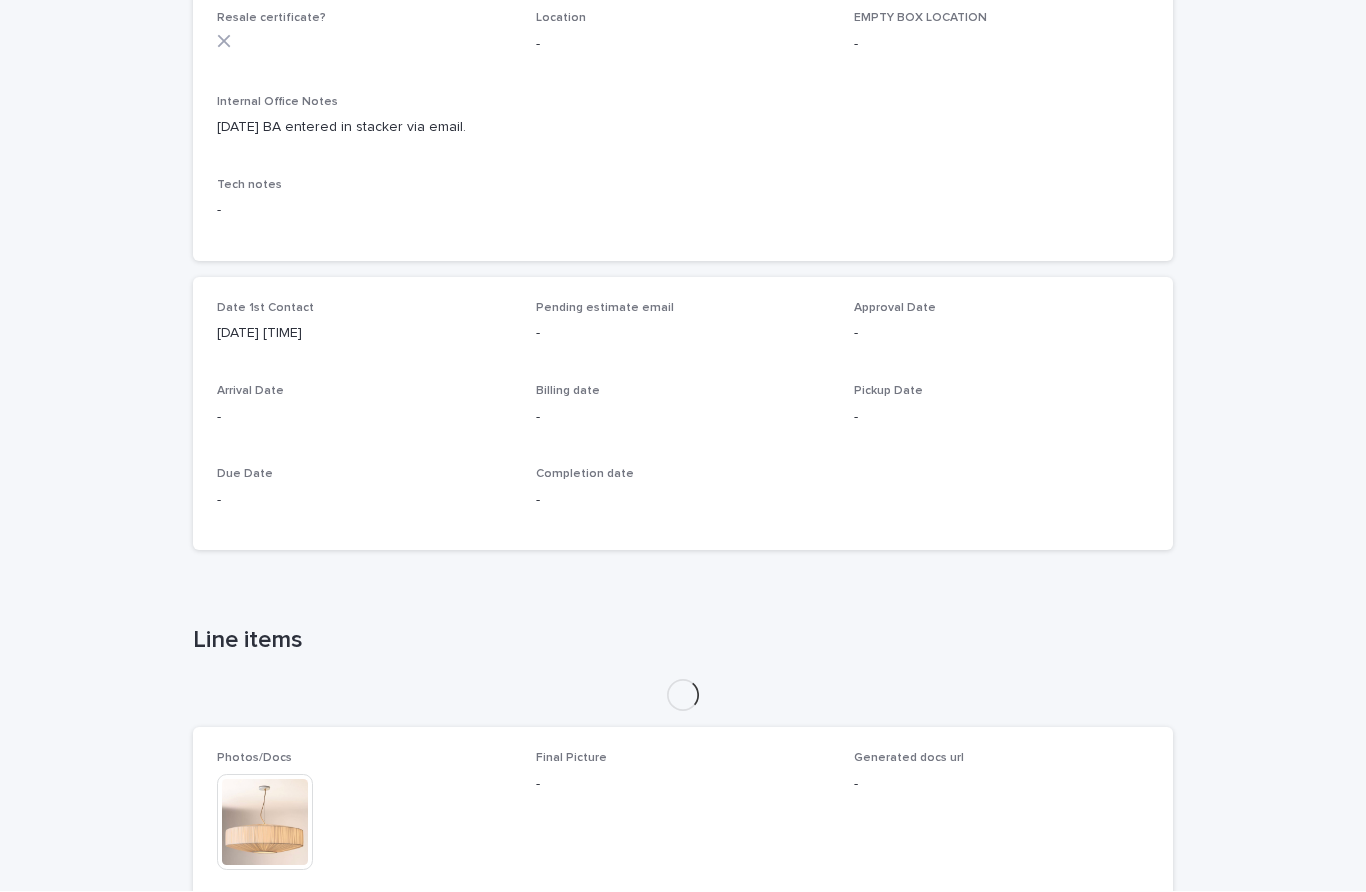 scroll, scrollTop: 0, scrollLeft: 0, axis: both 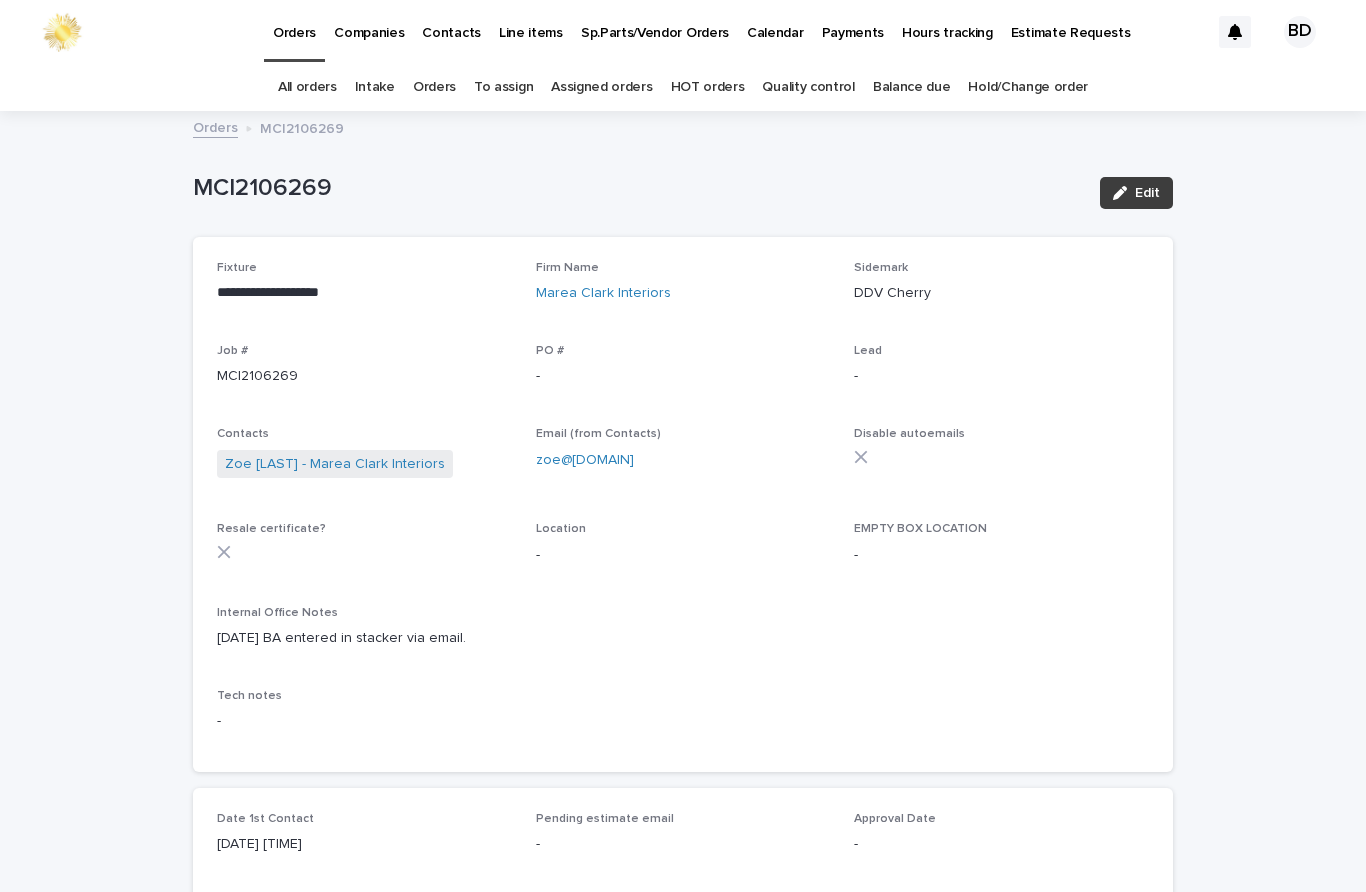 click on "Edit" at bounding box center (1147, 193) 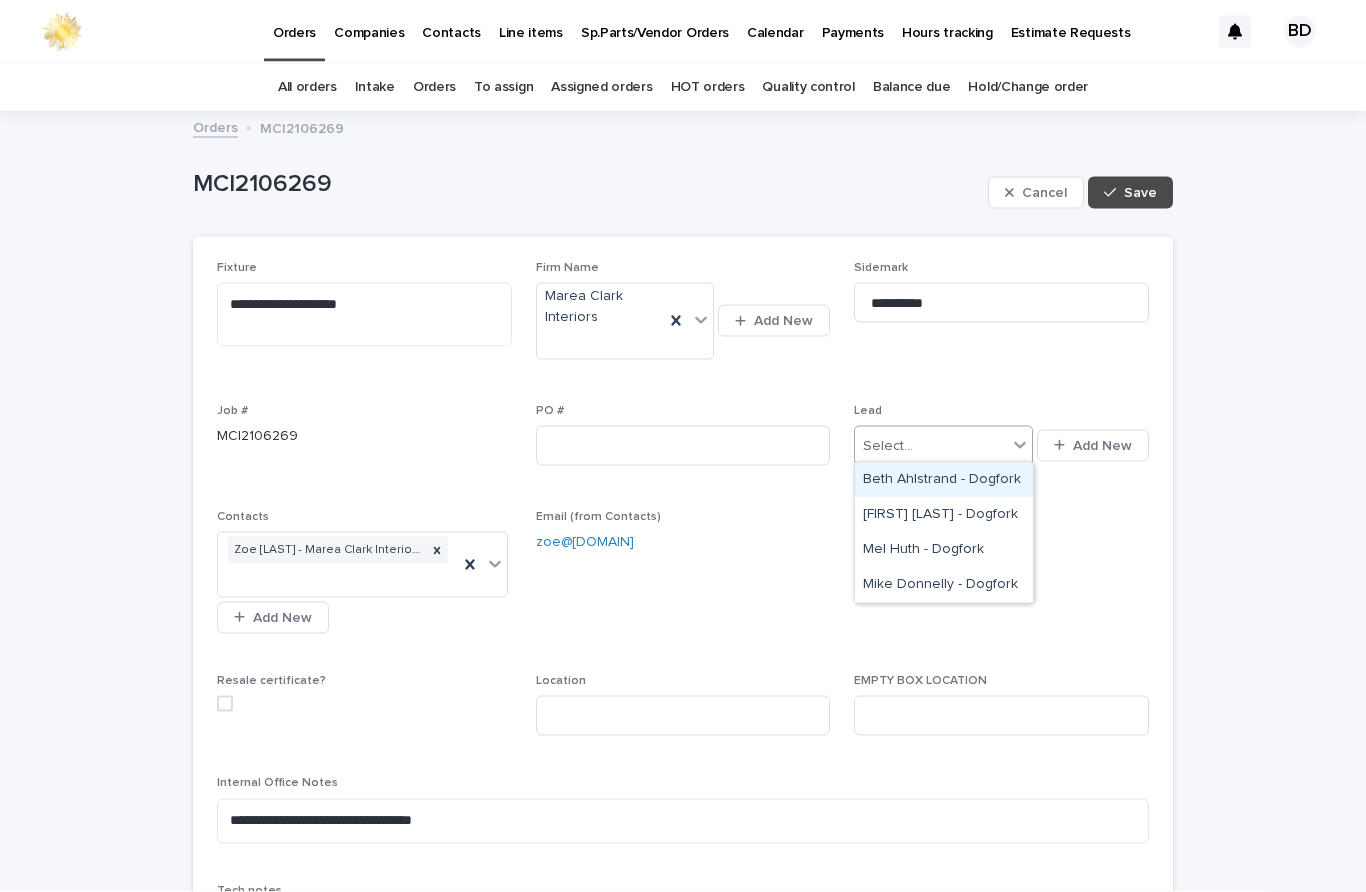 click on "Beth Ahlstrand - Dogfork" at bounding box center (944, 480) 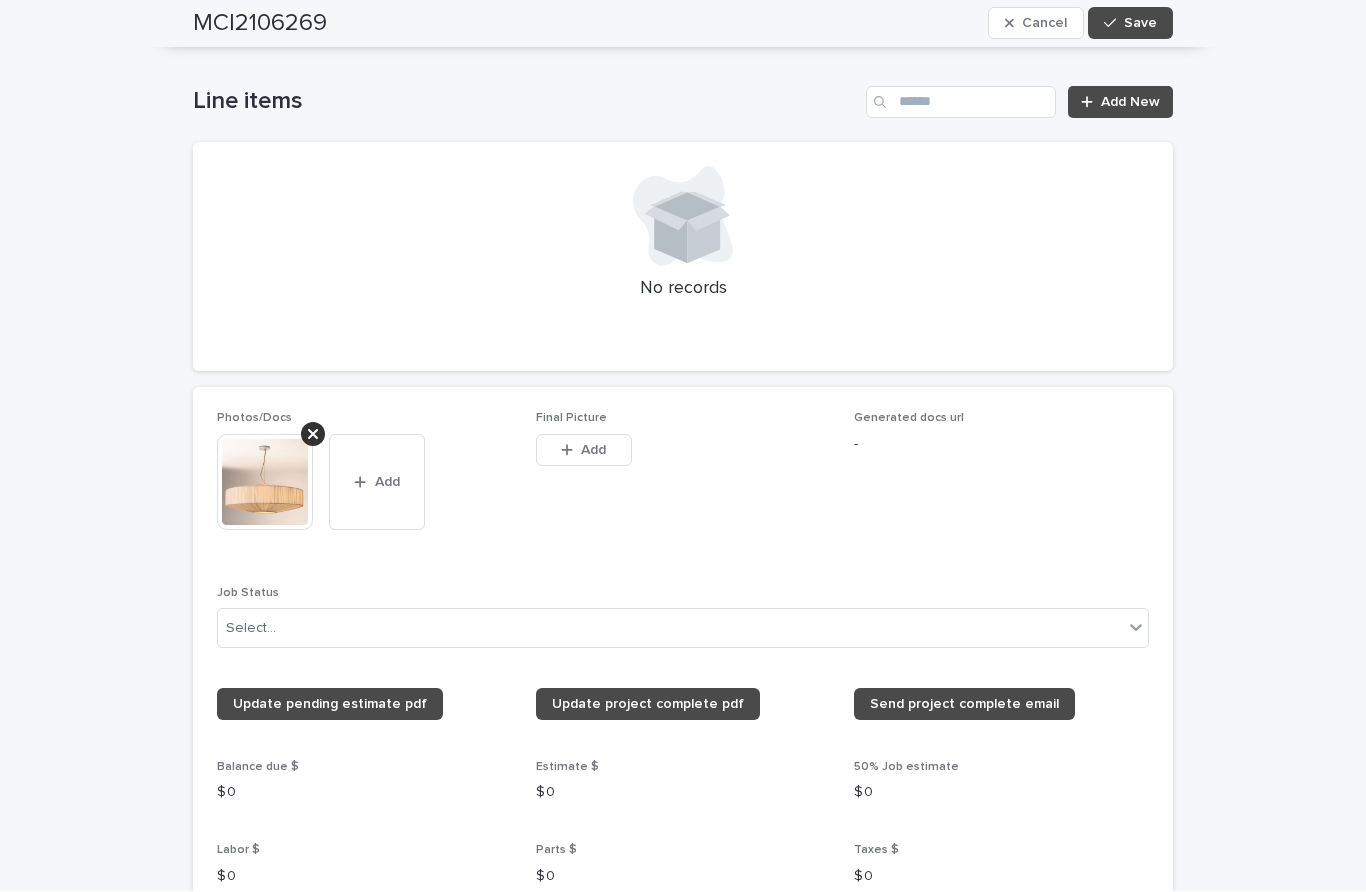 scroll, scrollTop: 1344, scrollLeft: 0, axis: vertical 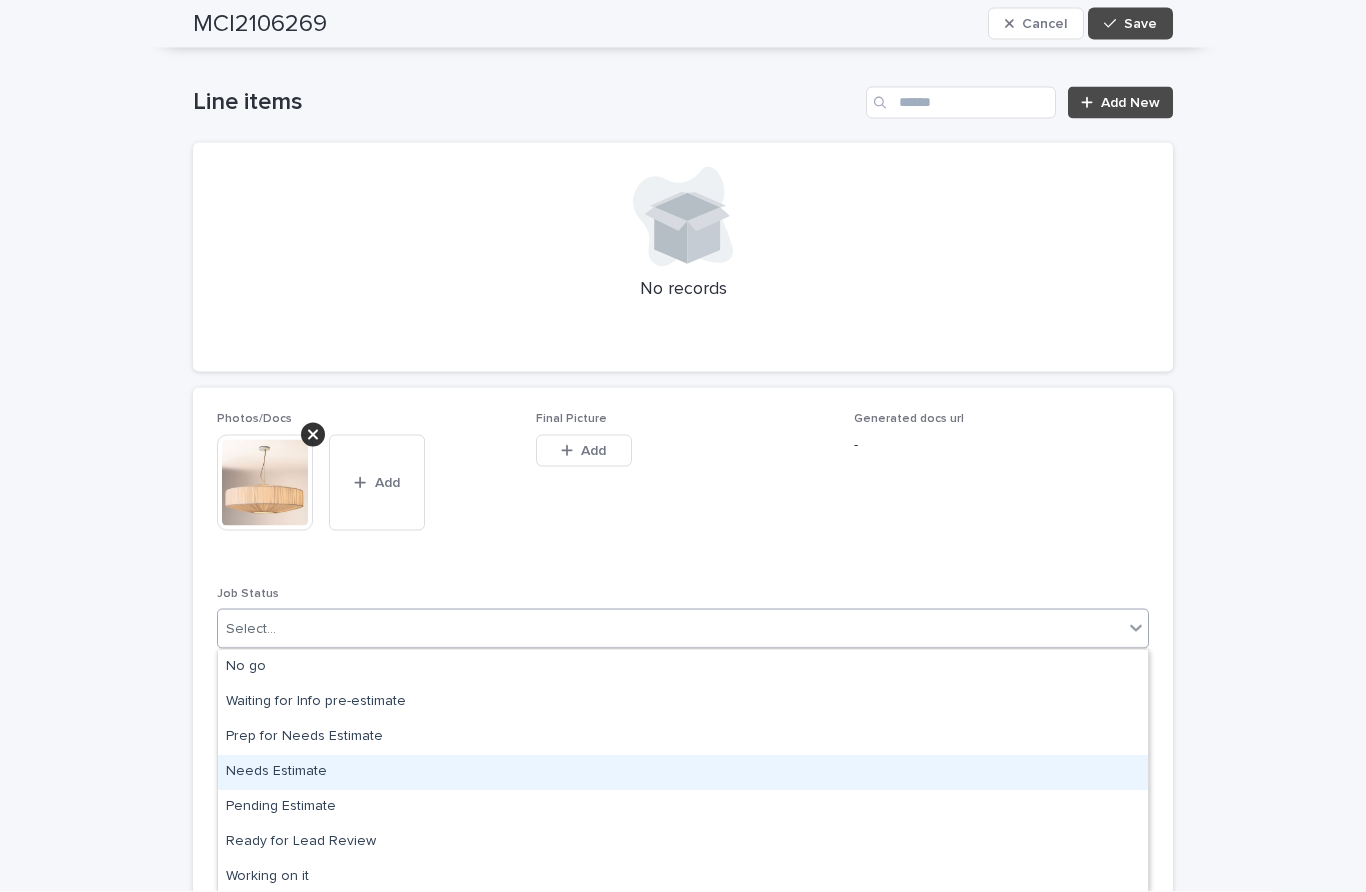 click on "Needs Estimate" at bounding box center [683, 772] 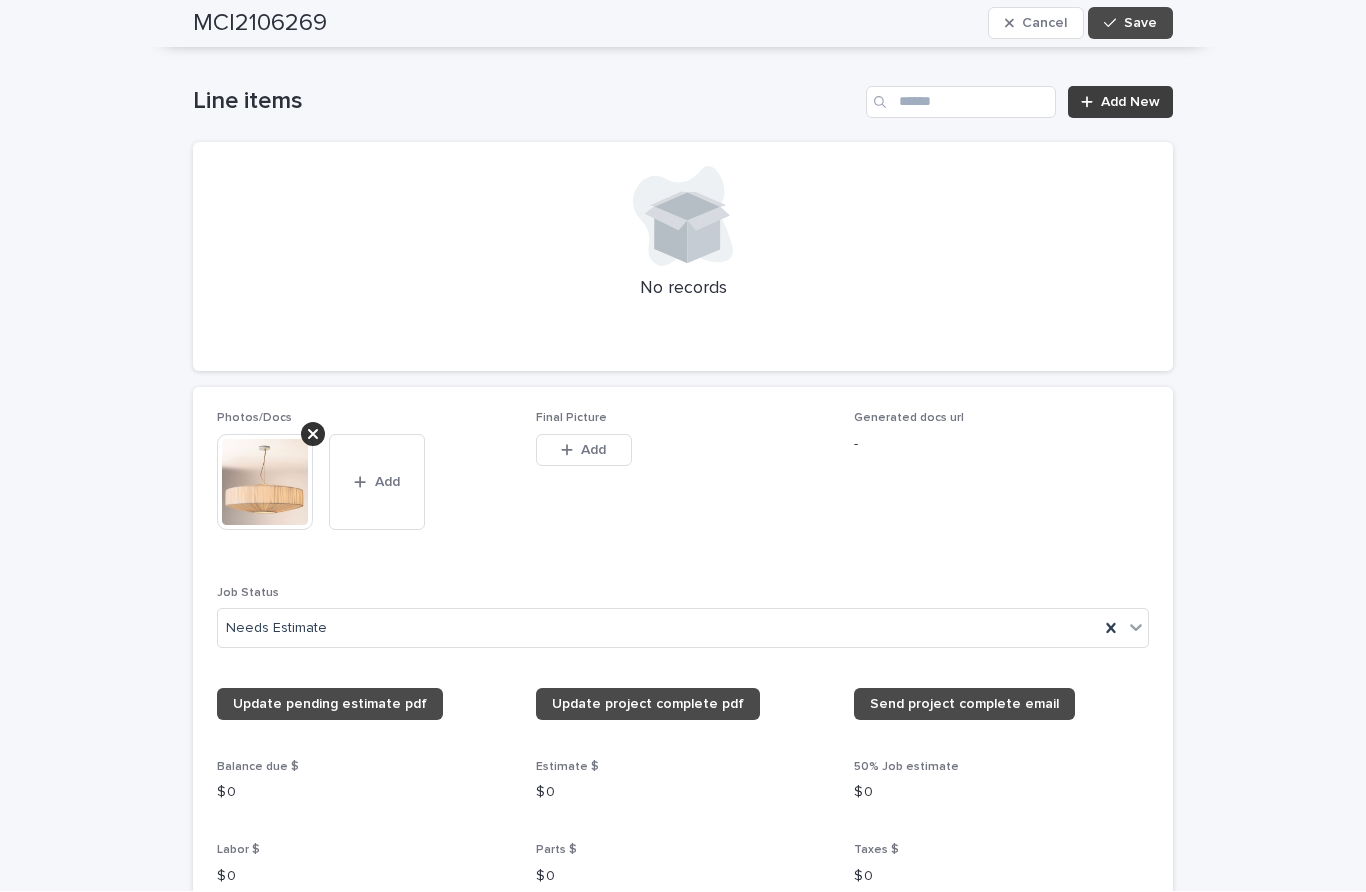 click on "Add New" at bounding box center (1130, 103) 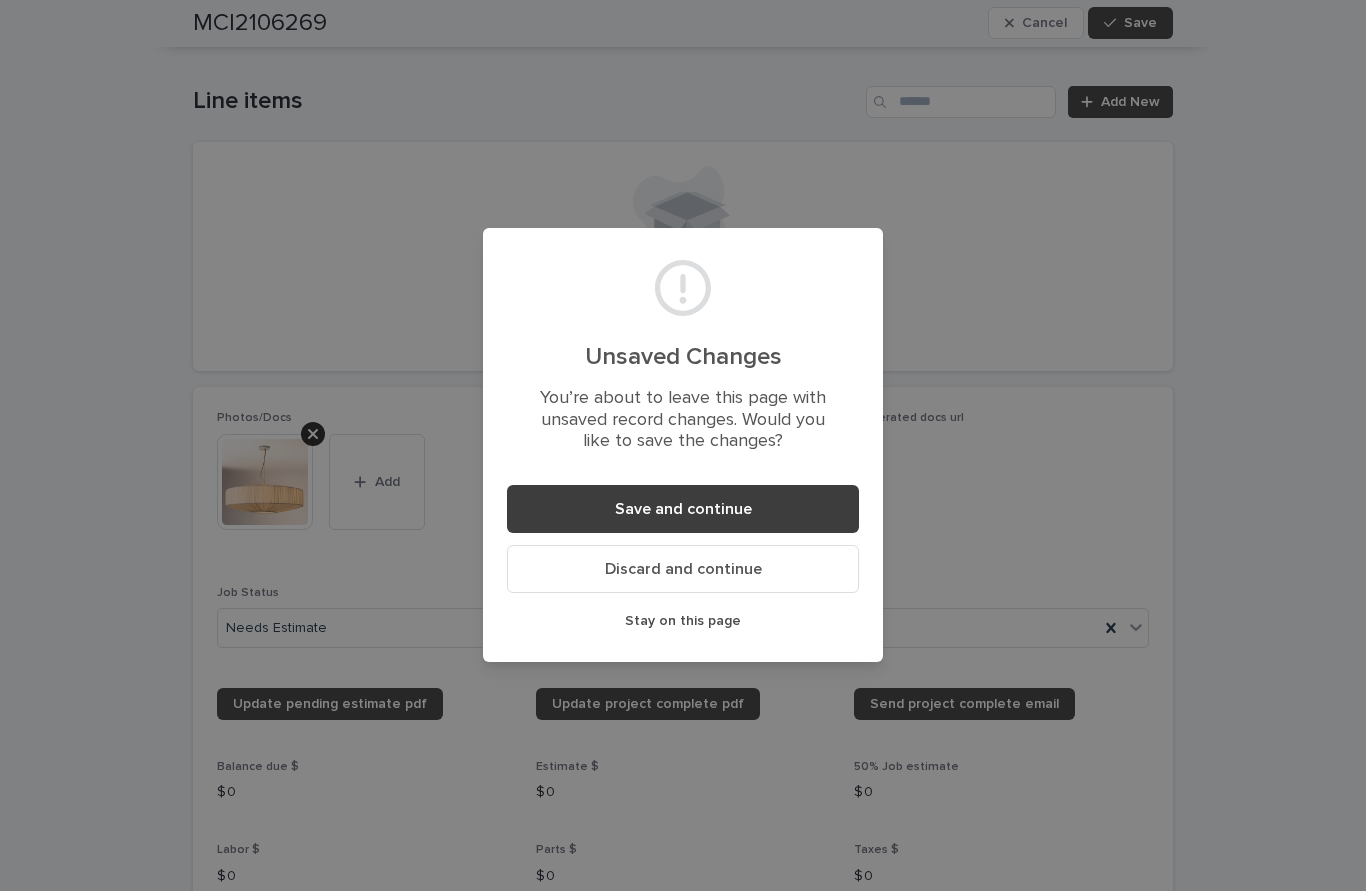 click on "Save and continue" at bounding box center [683, 510] 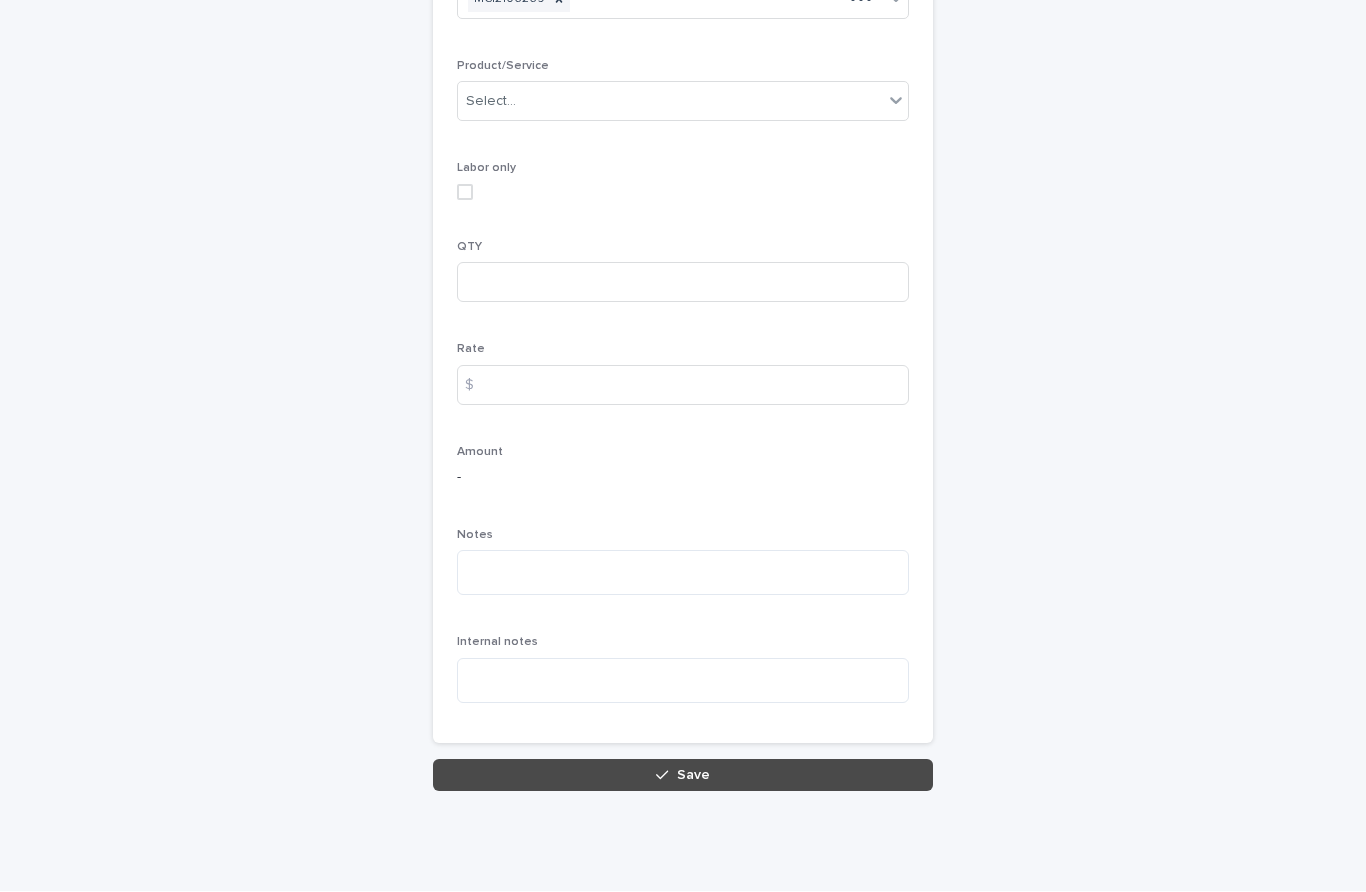 scroll, scrollTop: 0, scrollLeft: 0, axis: both 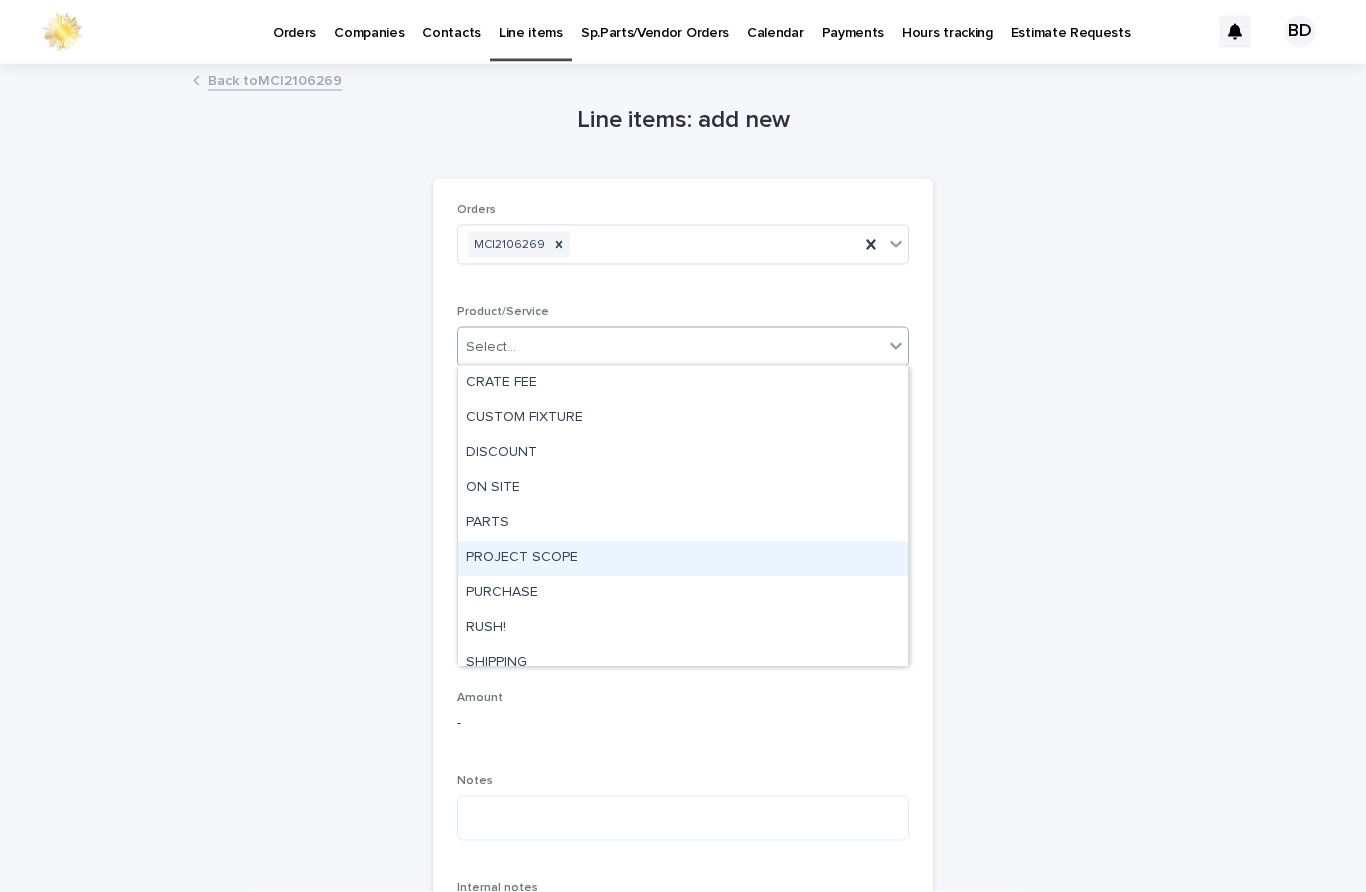 click on "PROJECT SCOPE" at bounding box center [683, 558] 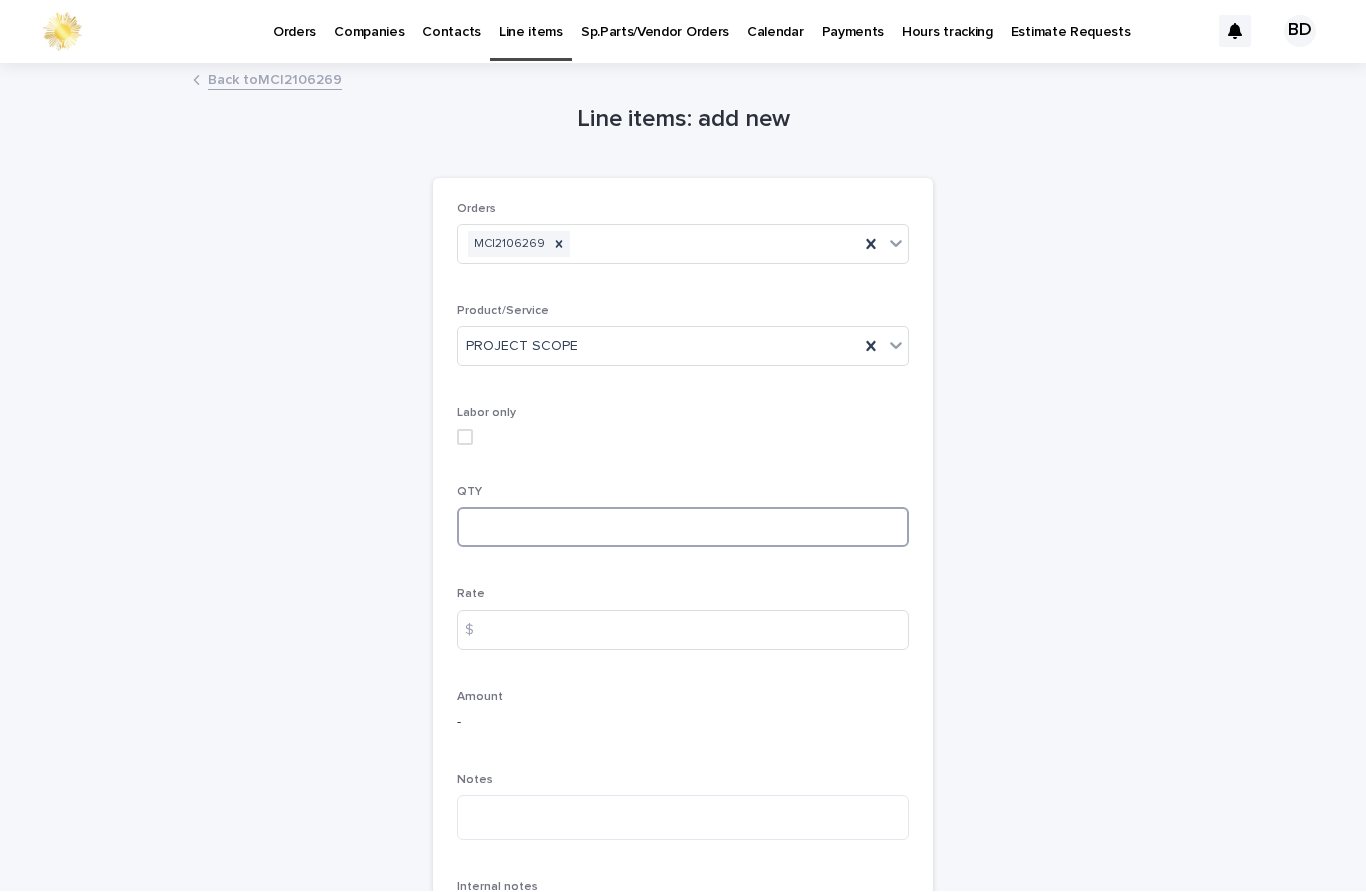 click at bounding box center [683, 528] 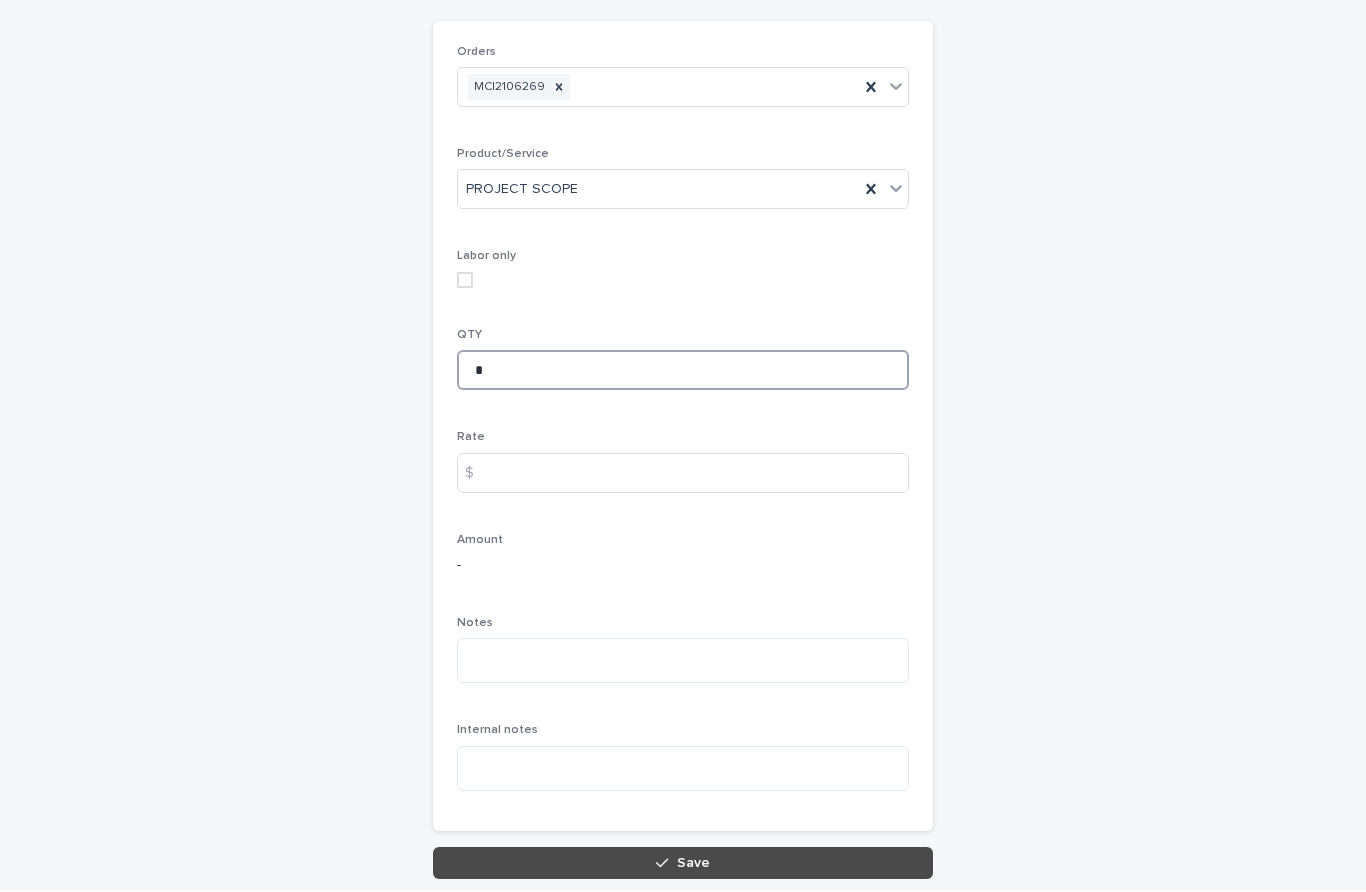 scroll, scrollTop: 155, scrollLeft: 0, axis: vertical 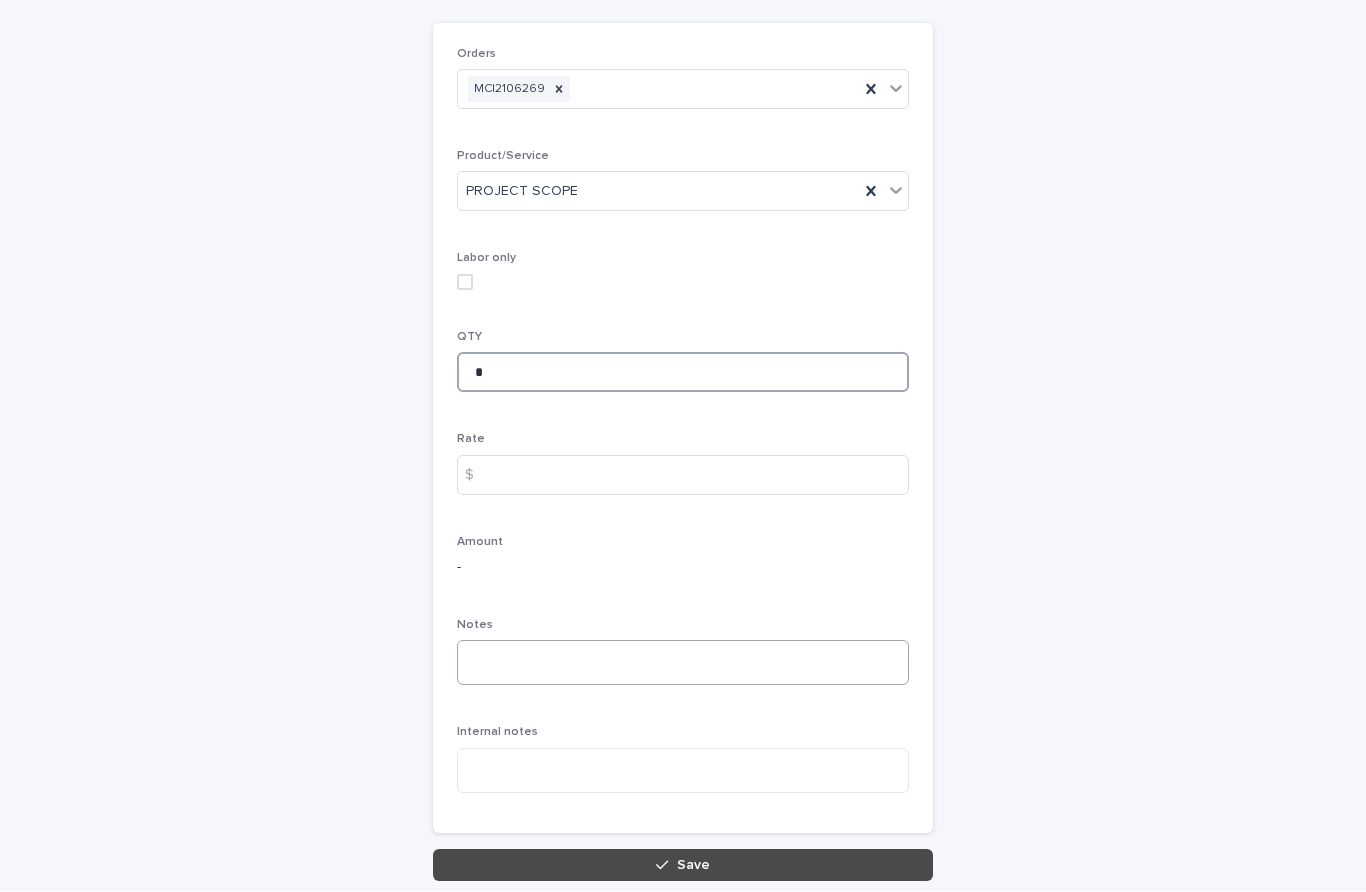 type on "*" 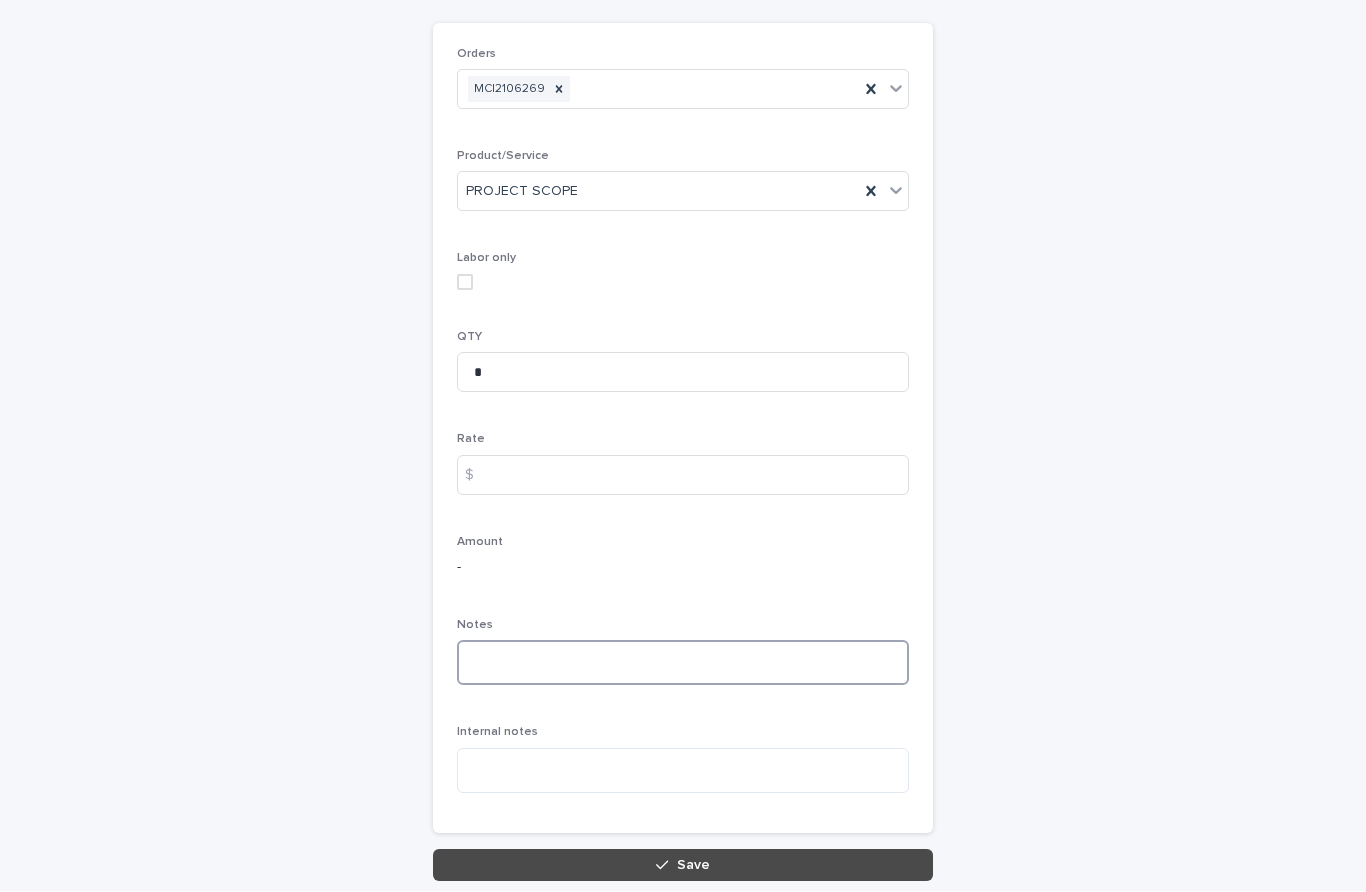 click at bounding box center (683, 663) 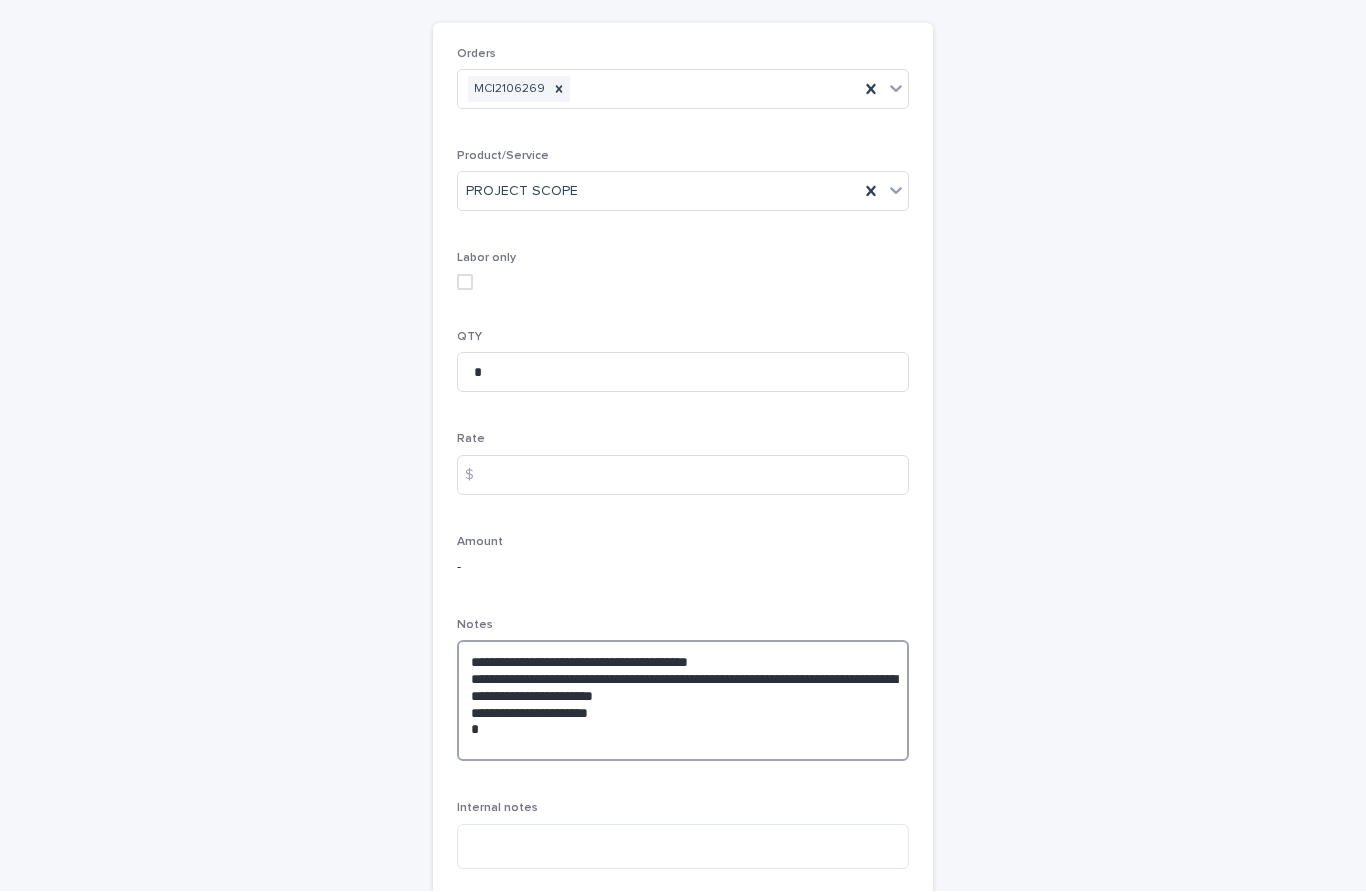 click on "**********" at bounding box center (683, 701) 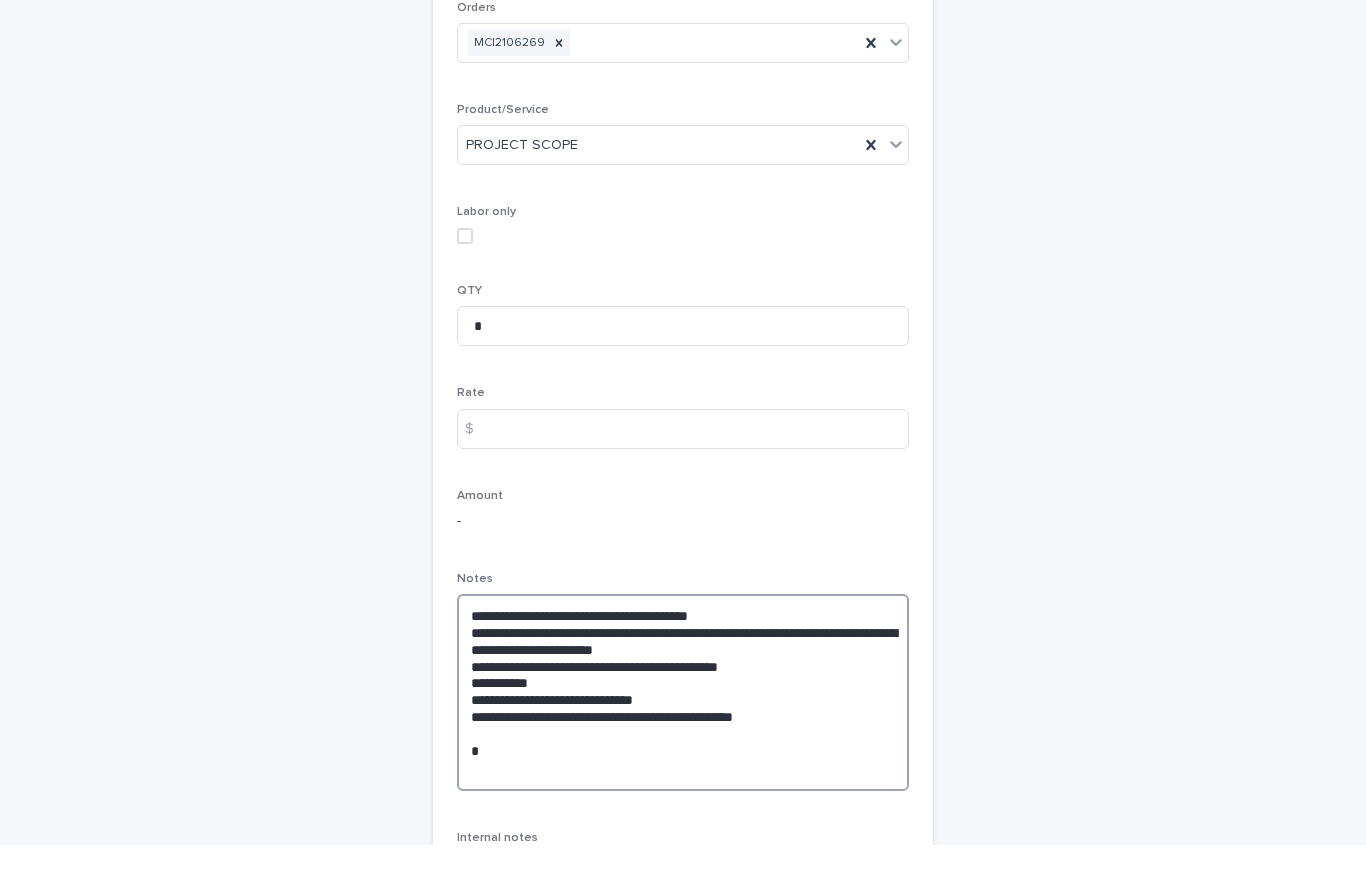 type on "**********" 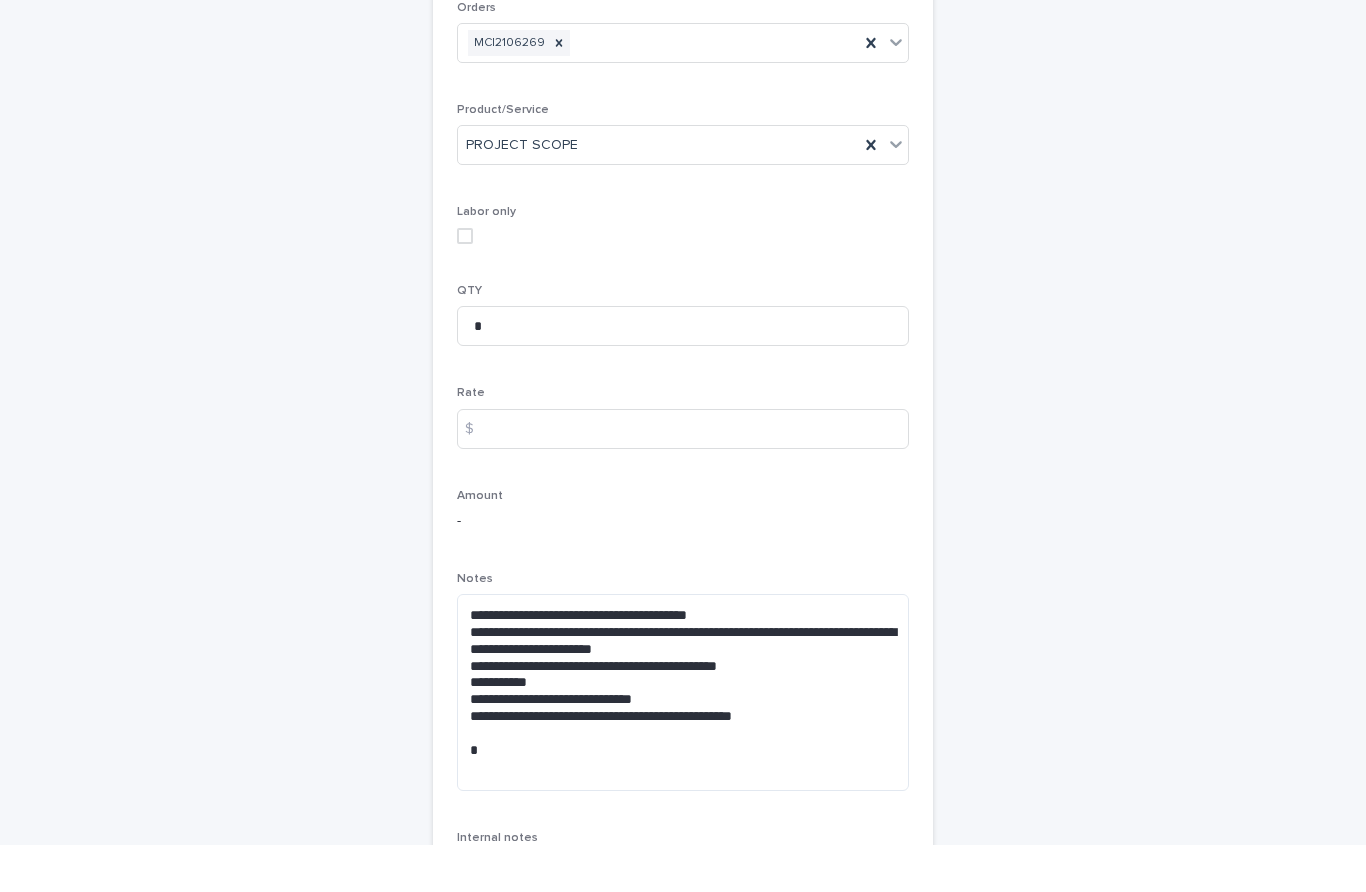 click on "**********" at bounding box center (683, 472) 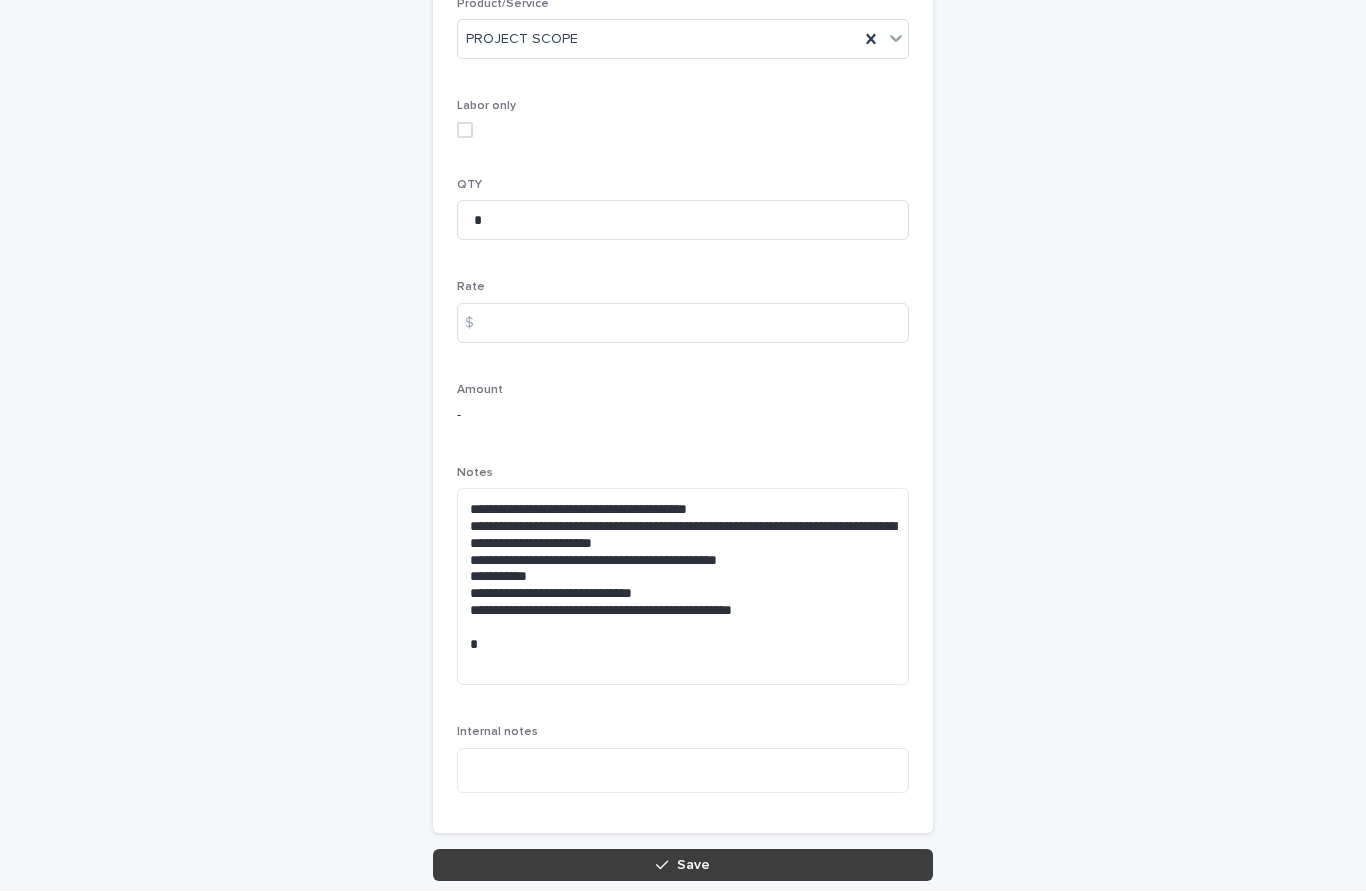 click on "Save" at bounding box center (683, 866) 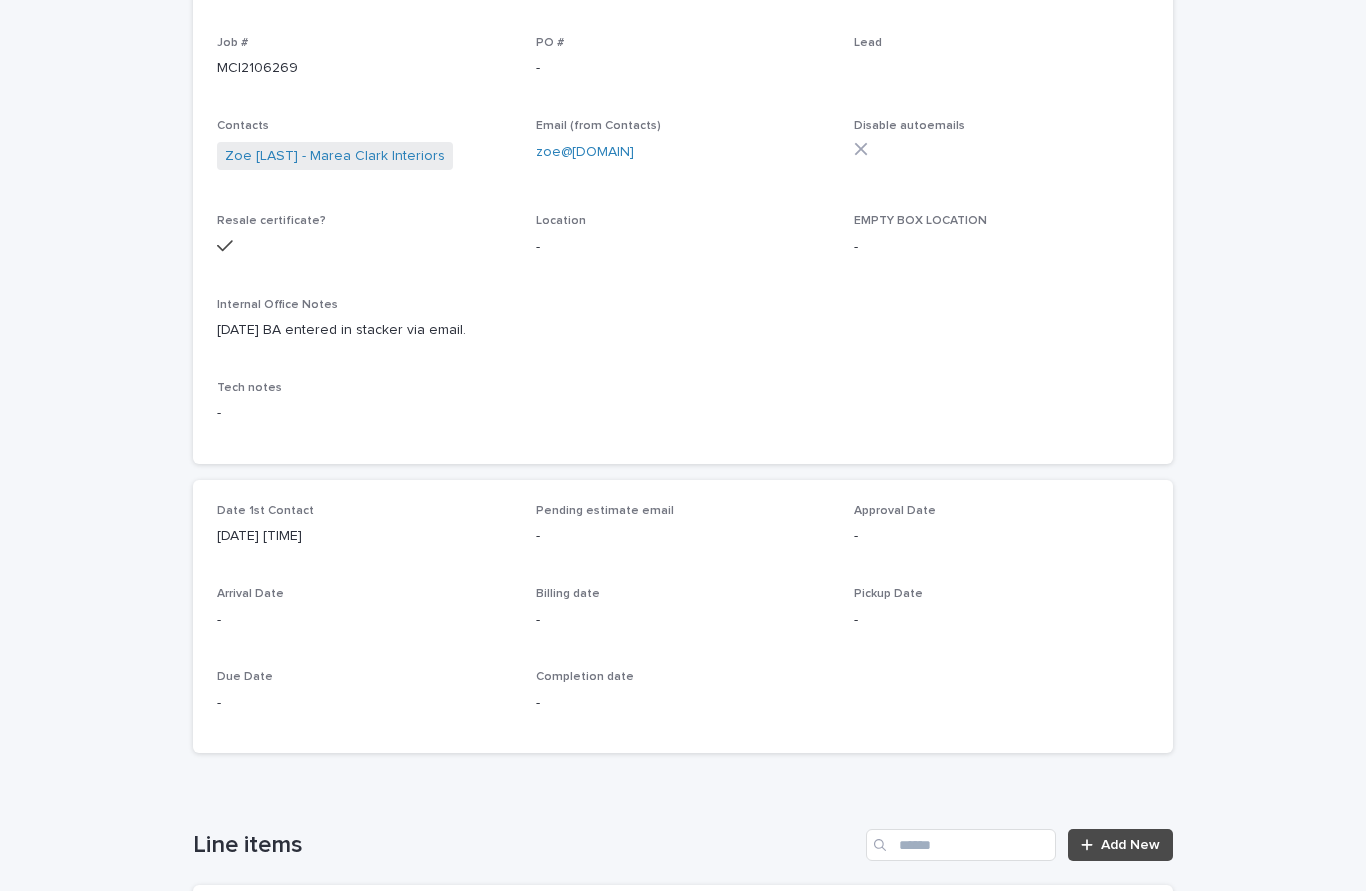 scroll, scrollTop: 0, scrollLeft: 0, axis: both 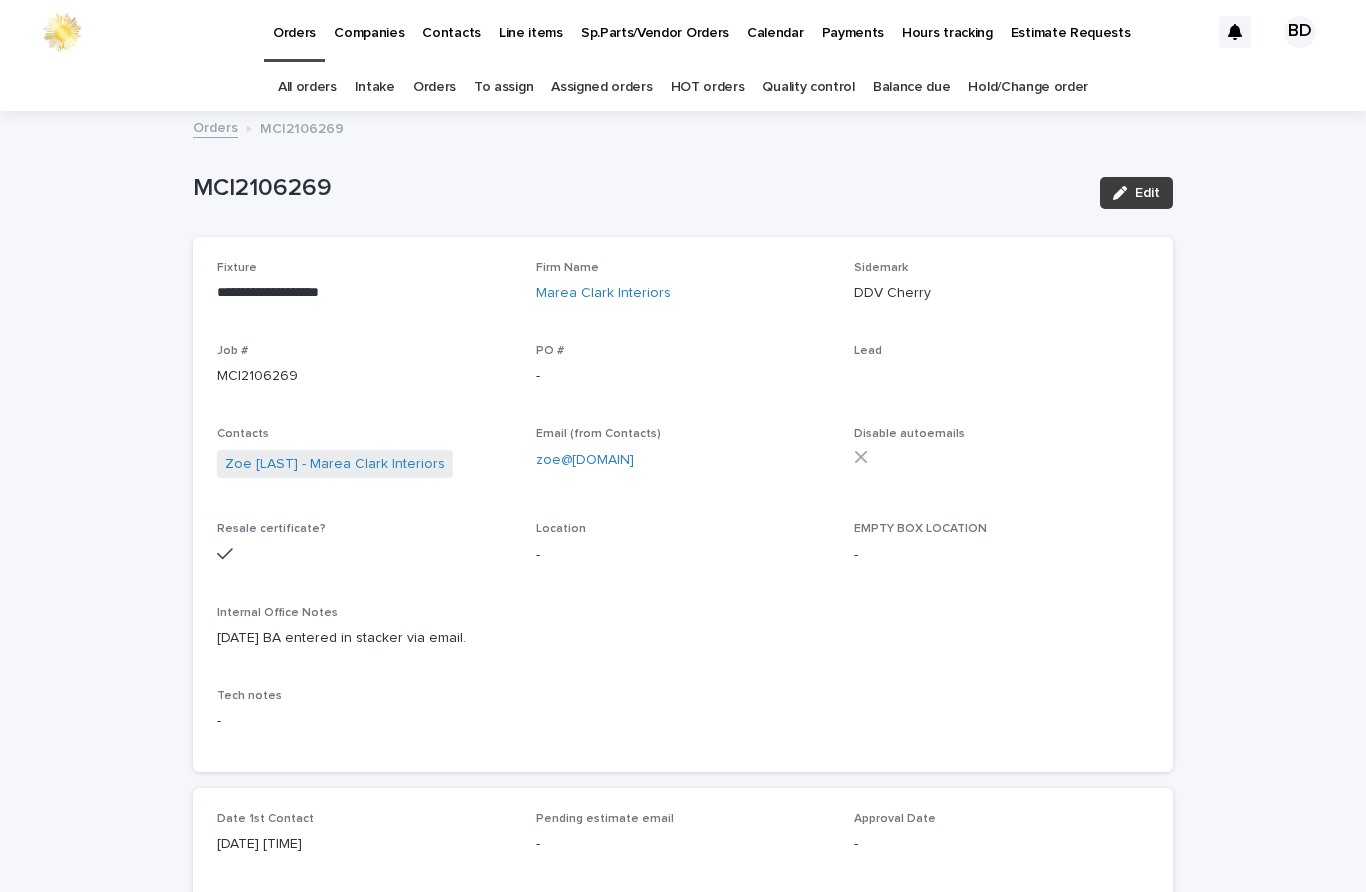 click on "Edit" at bounding box center [1147, 193] 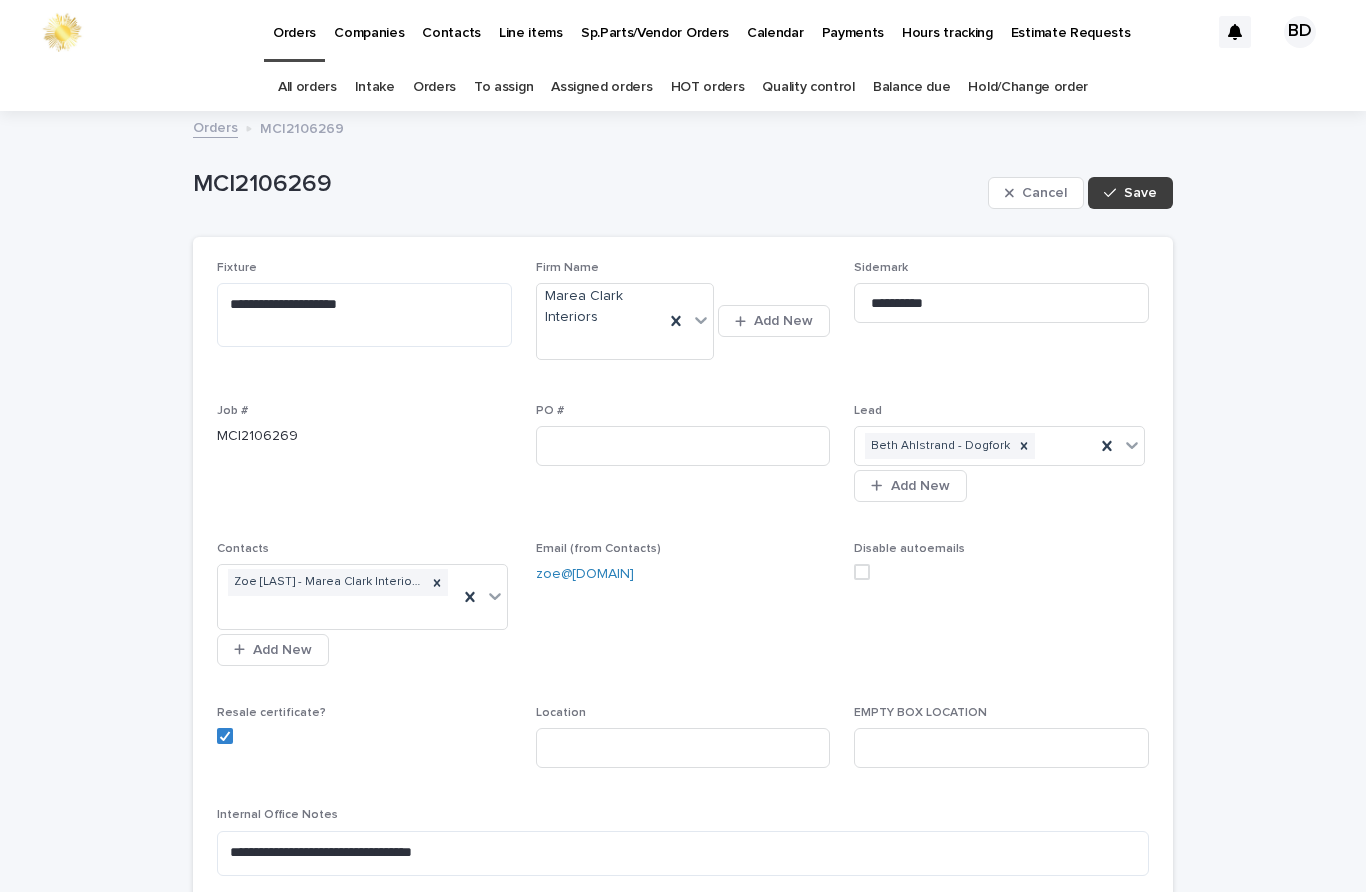 click on "Save" at bounding box center (1140, 193) 